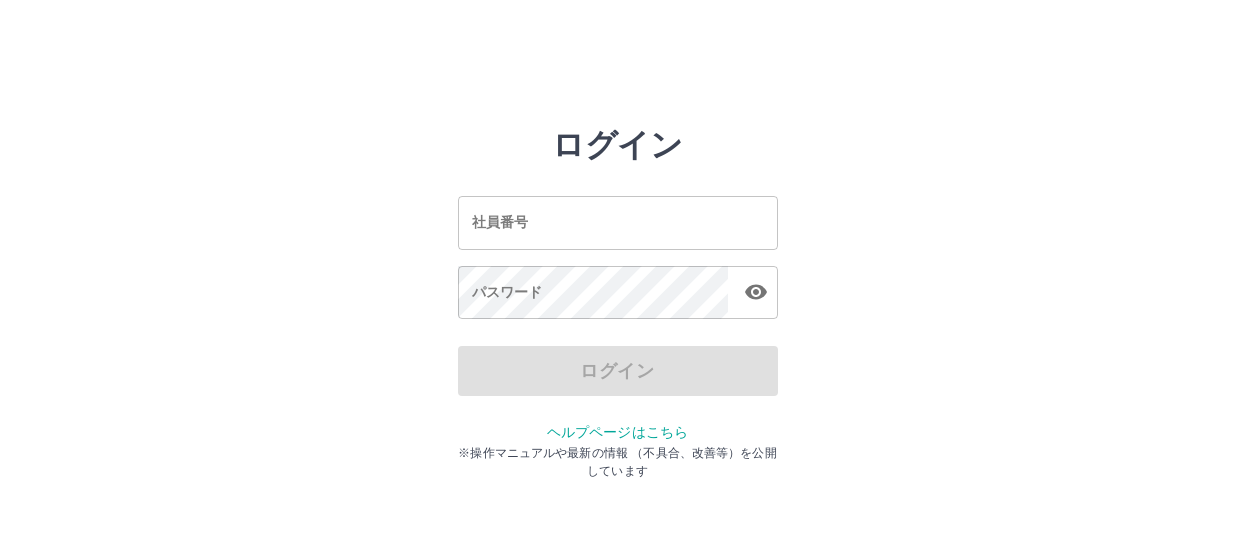 scroll, scrollTop: 0, scrollLeft: 0, axis: both 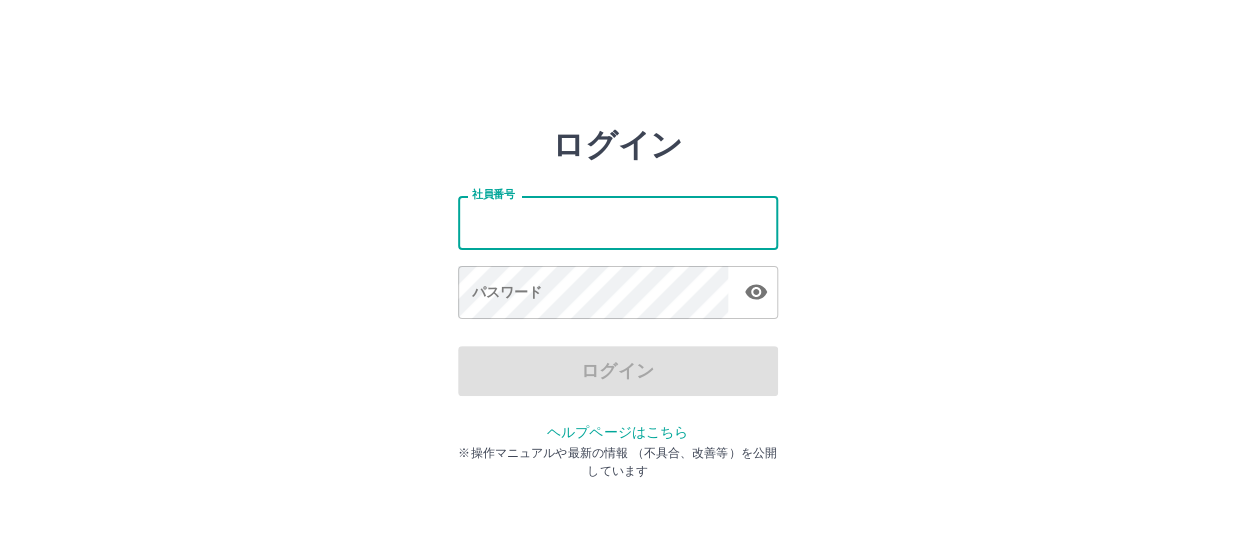click on "社員番号" at bounding box center (618, 222) 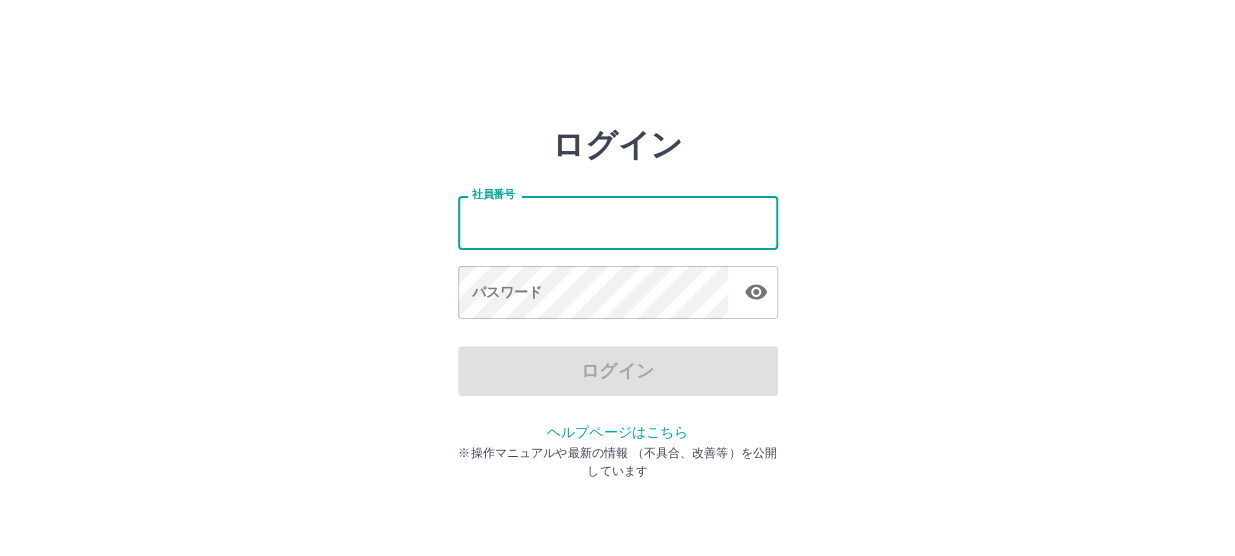 type on "*******" 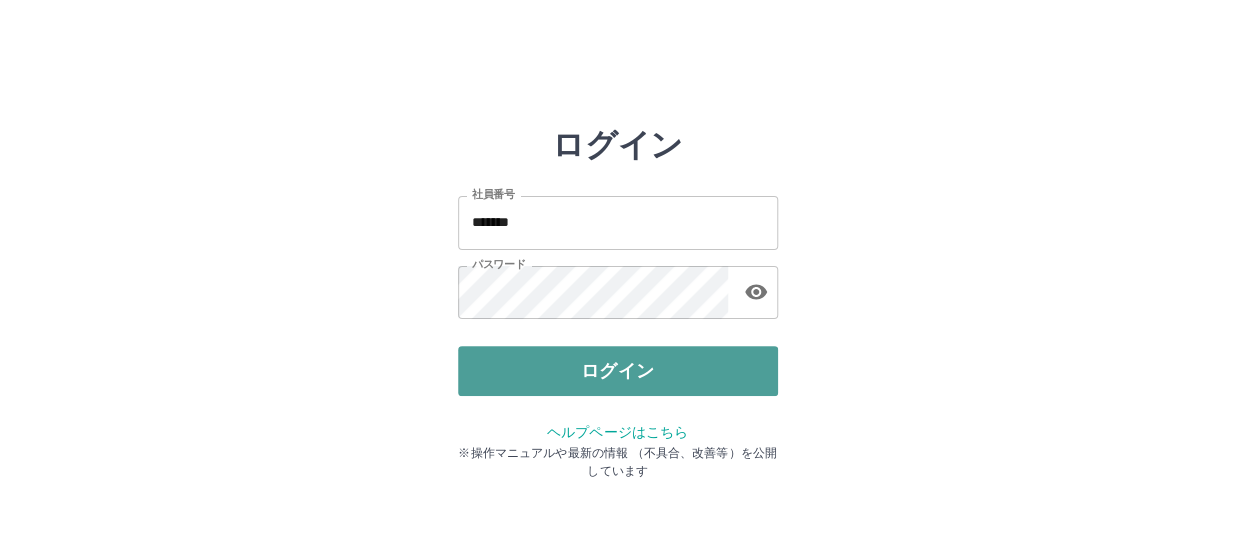click on "ログイン" at bounding box center (618, 371) 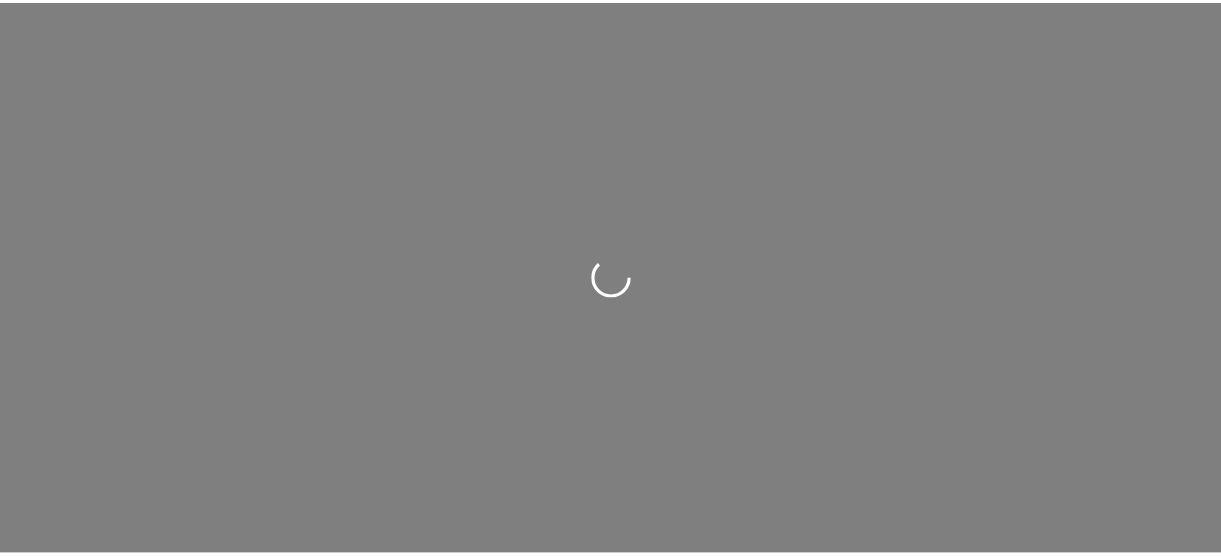 scroll, scrollTop: 0, scrollLeft: 0, axis: both 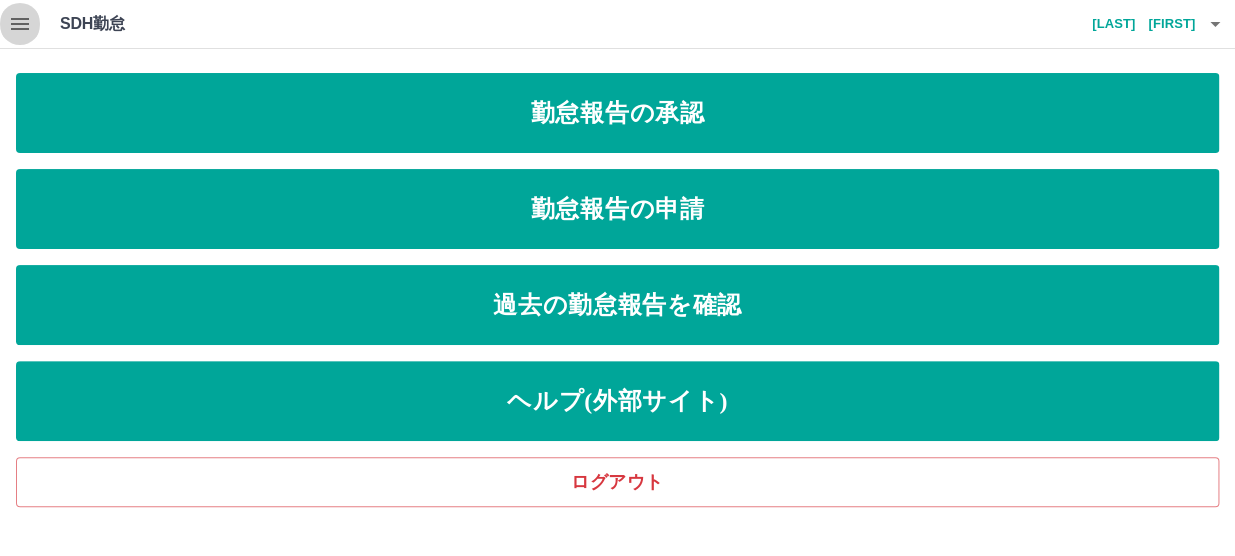 click 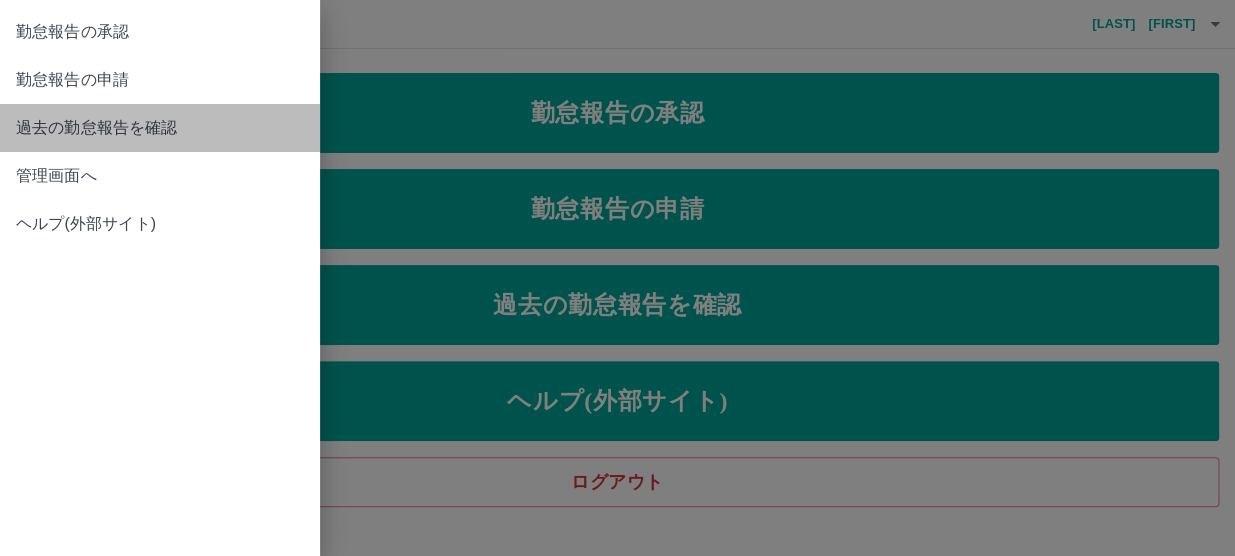 click on "過去の勤怠報告を確認" at bounding box center (160, 128) 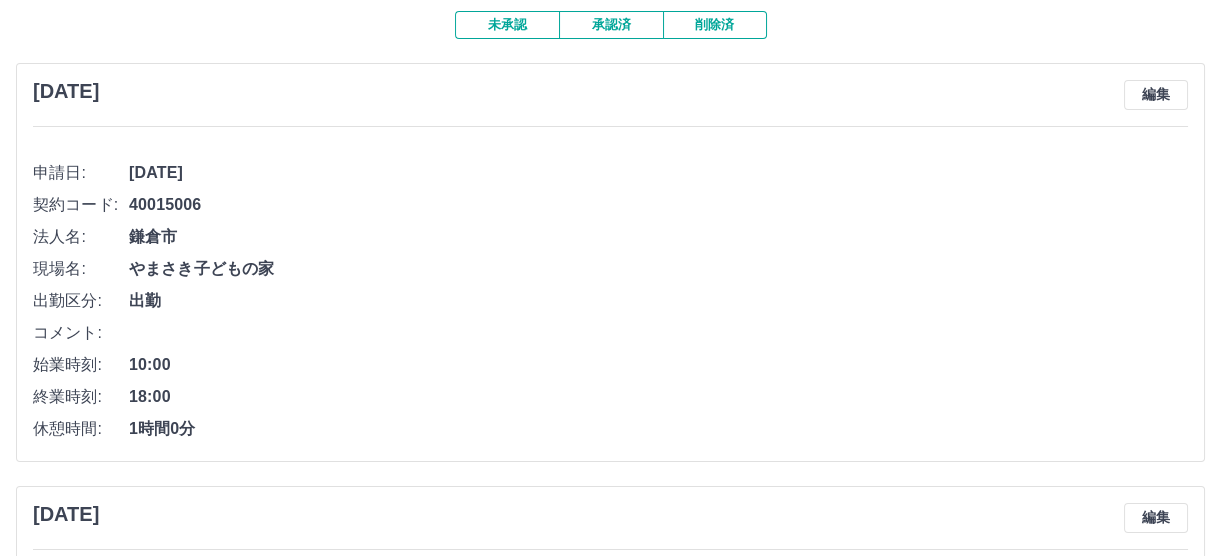 scroll, scrollTop: 0, scrollLeft: 0, axis: both 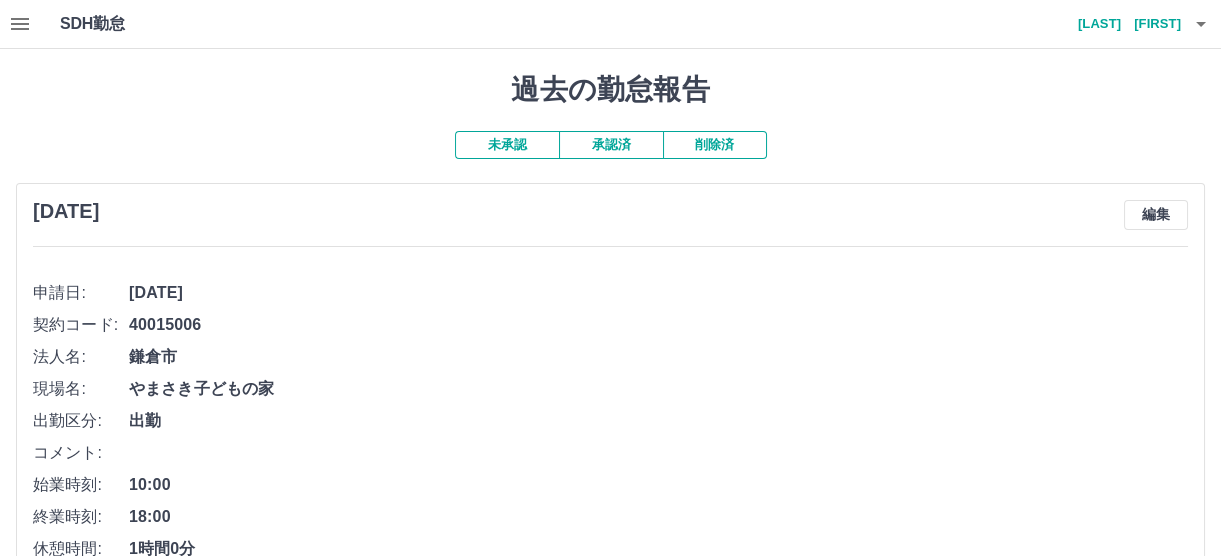 click on "承認済" at bounding box center (611, 145) 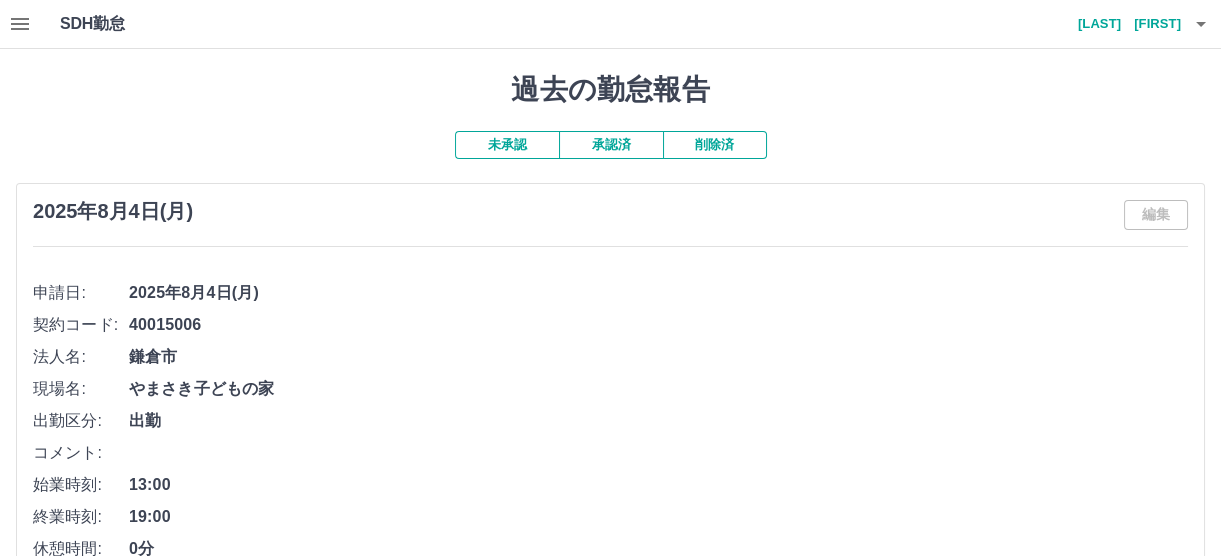 click 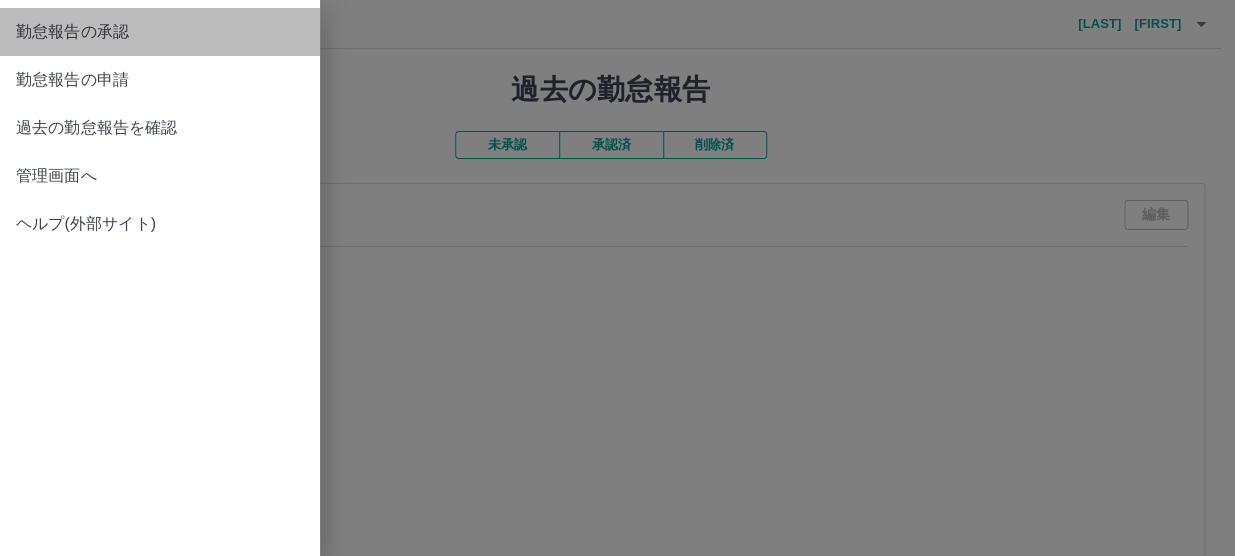 click on "勤怠報告の承認" at bounding box center [160, 32] 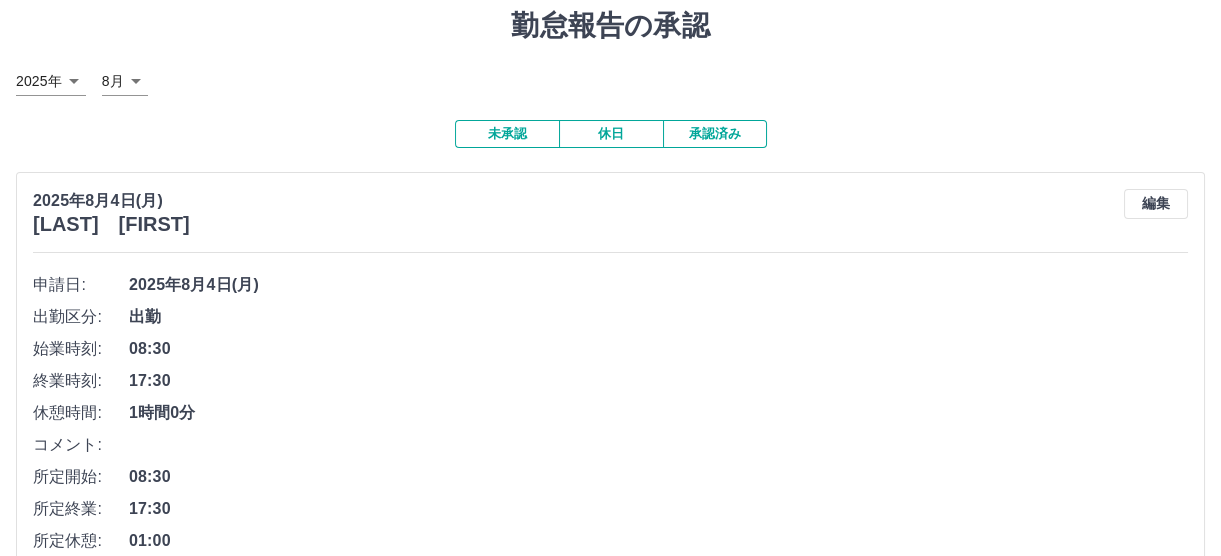 scroll, scrollTop: 0, scrollLeft: 0, axis: both 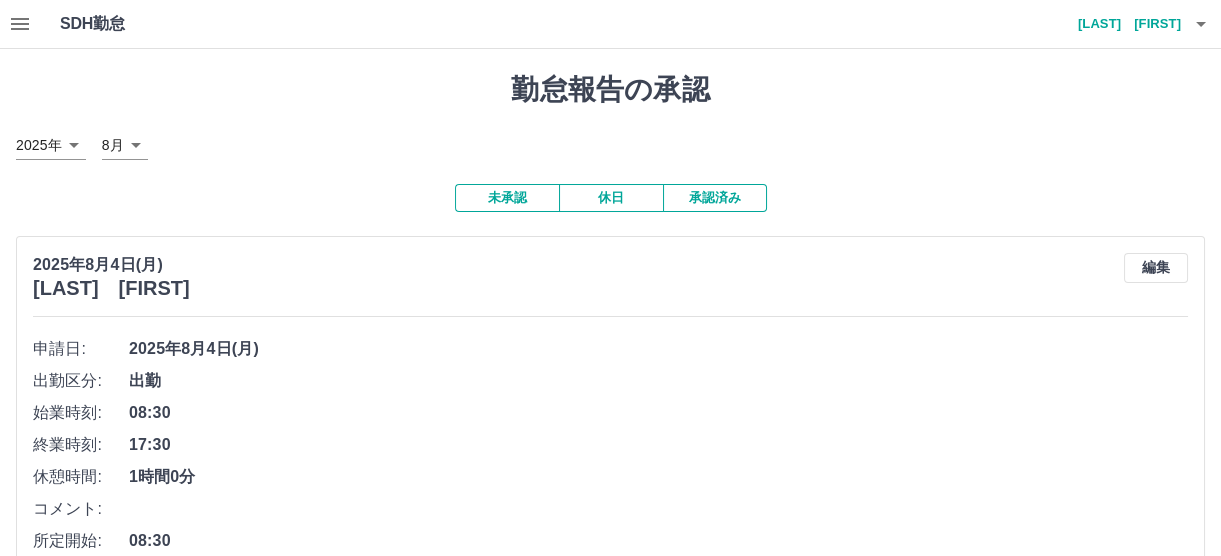click 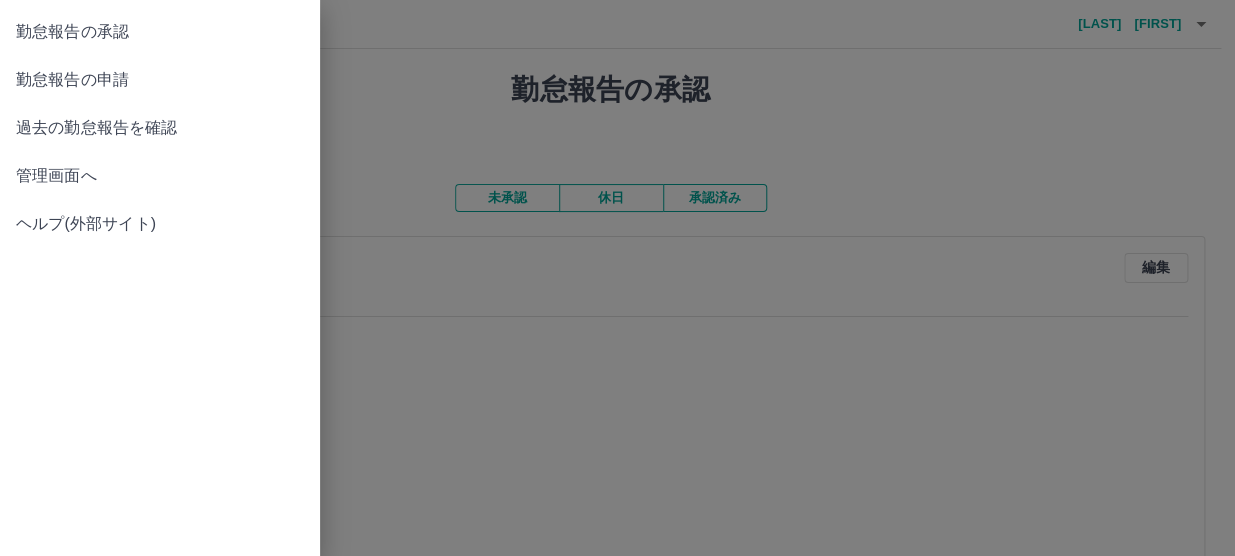 click on "管理画面へ" at bounding box center (160, 176) 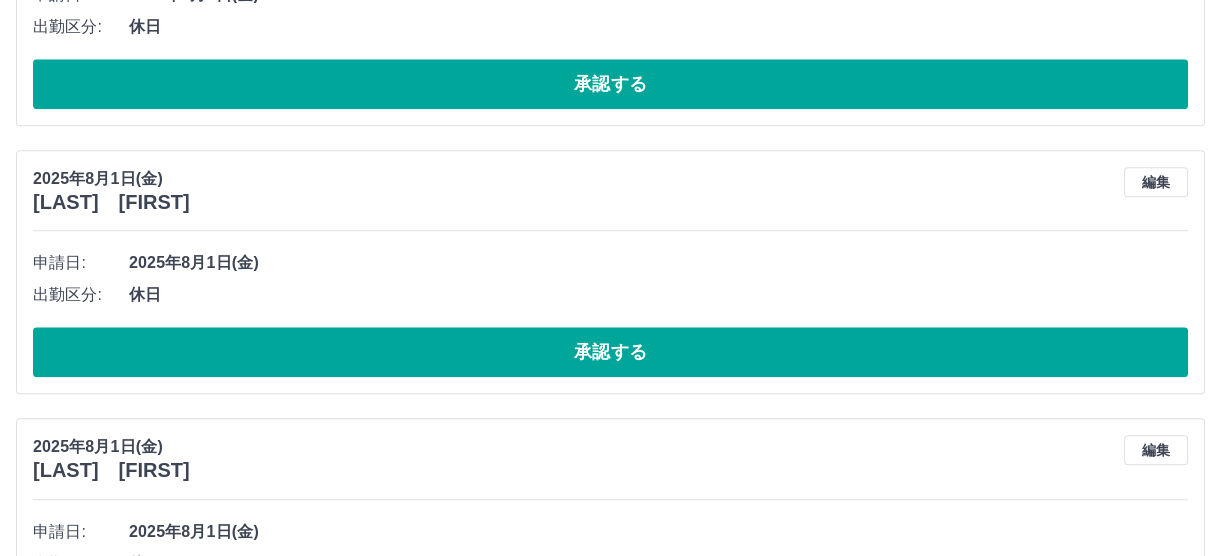 scroll, scrollTop: 4047, scrollLeft: 0, axis: vertical 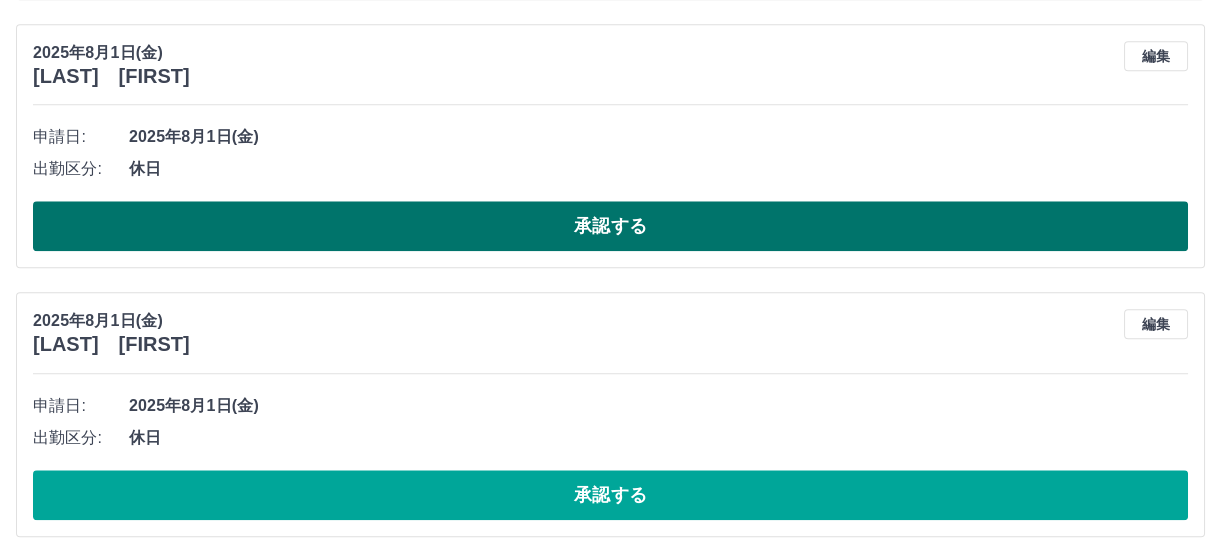 click on "承認する" at bounding box center (610, 226) 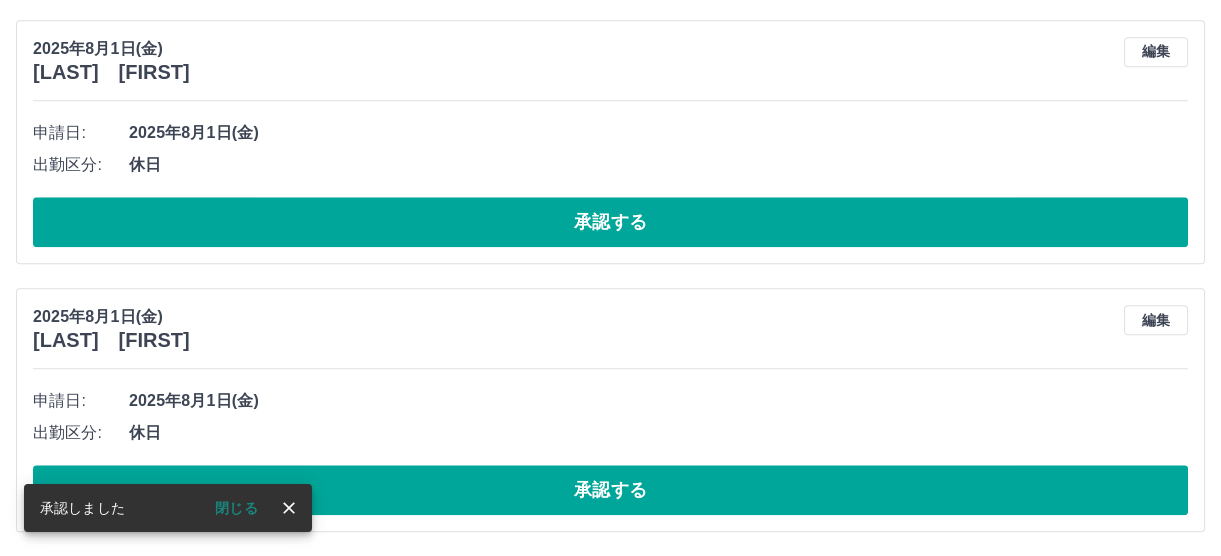 scroll, scrollTop: 3779, scrollLeft: 0, axis: vertical 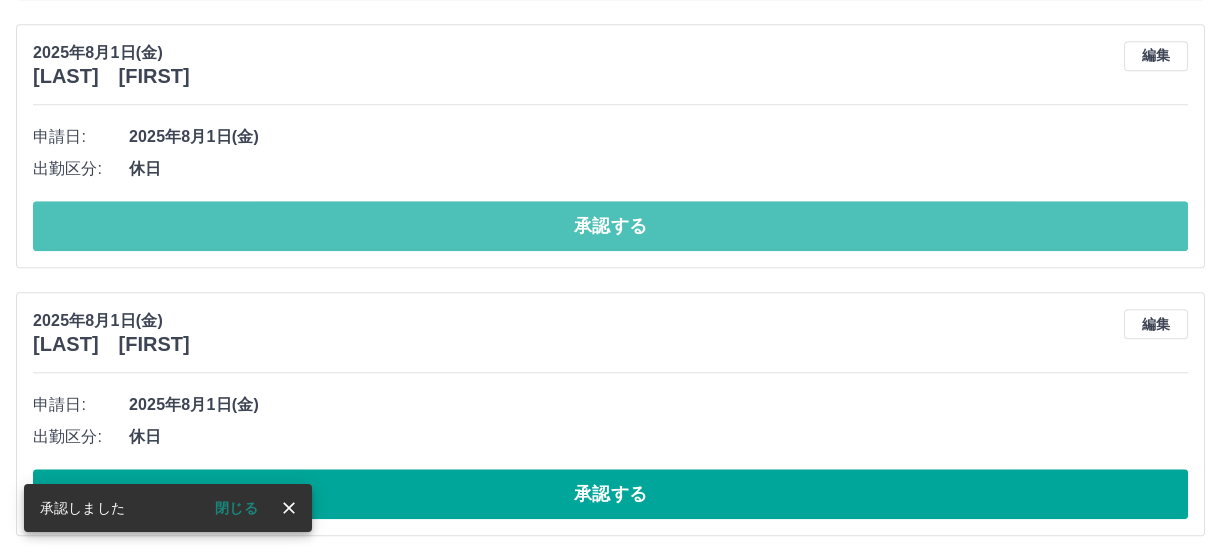 click on "承認する" at bounding box center [610, 226] 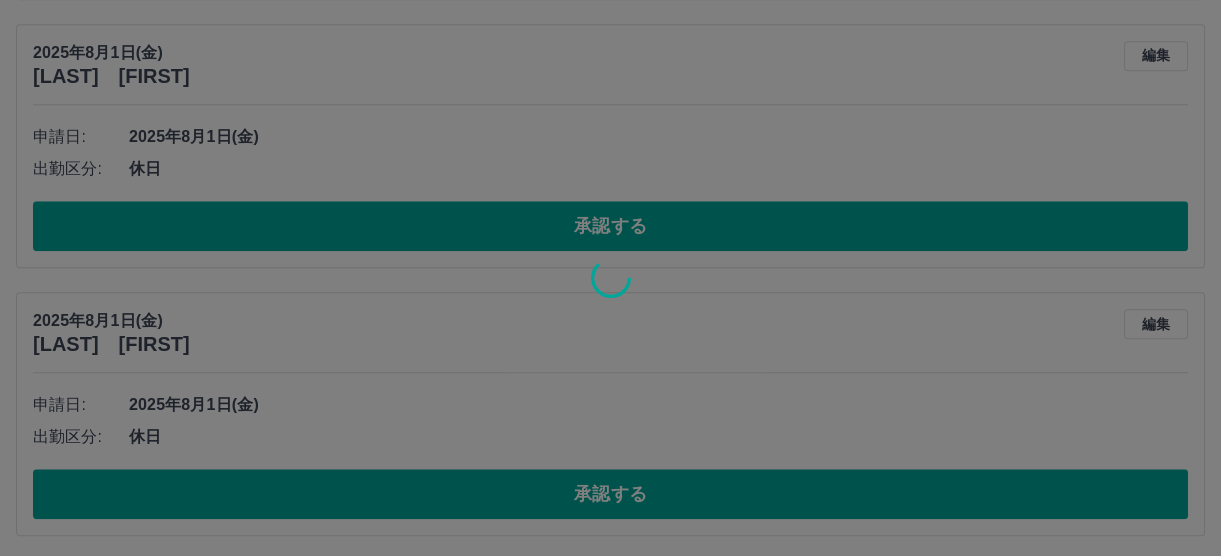 scroll, scrollTop: 3510, scrollLeft: 0, axis: vertical 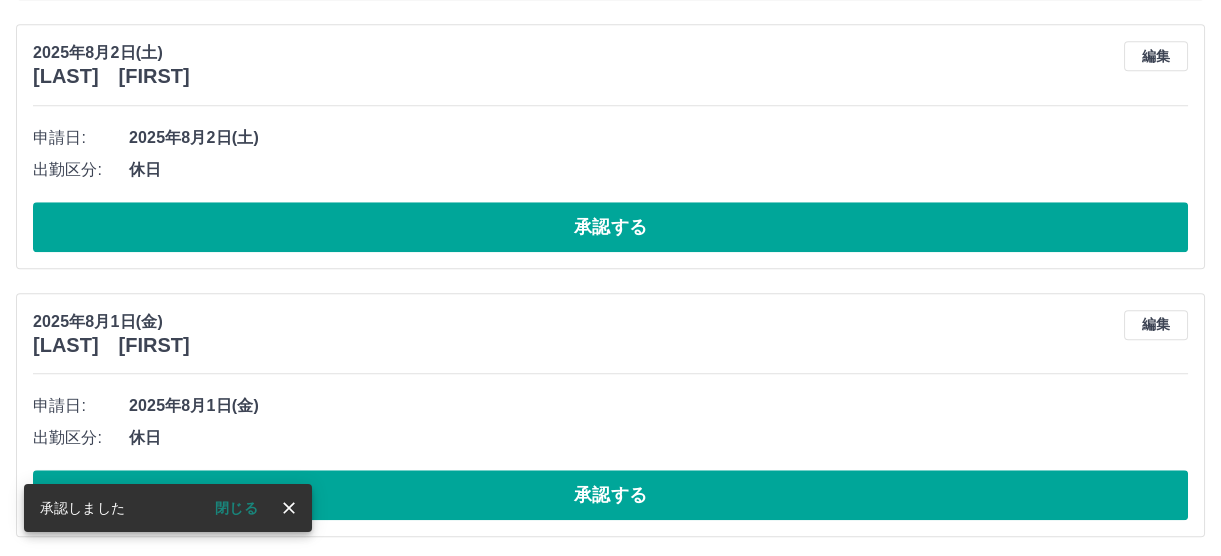 click on "承認する" at bounding box center (610, 227) 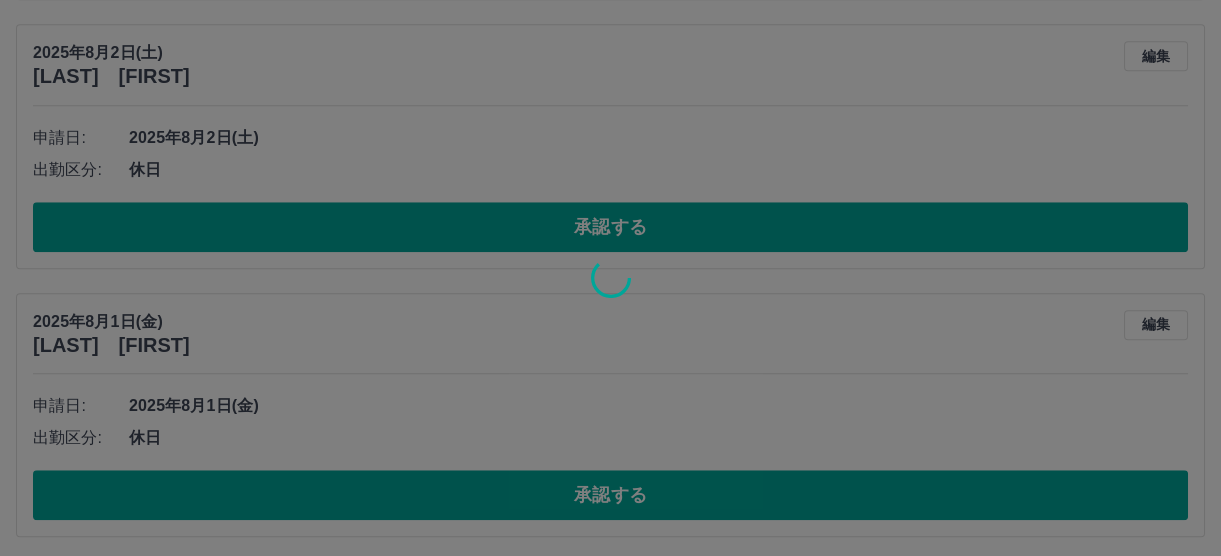 scroll, scrollTop: 3242, scrollLeft: 0, axis: vertical 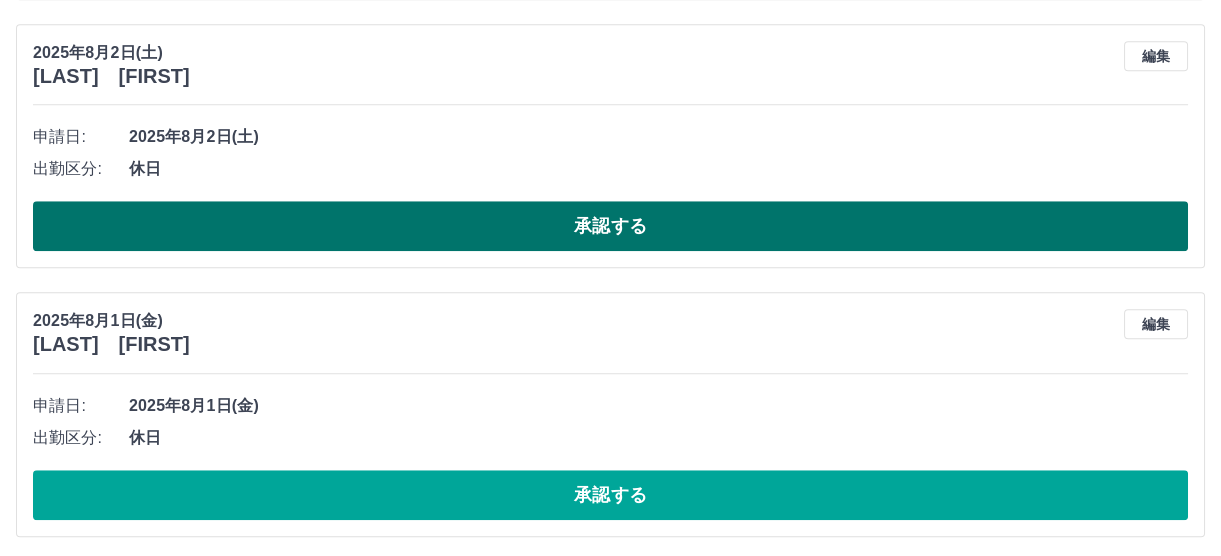 click on "承認する" at bounding box center [610, 226] 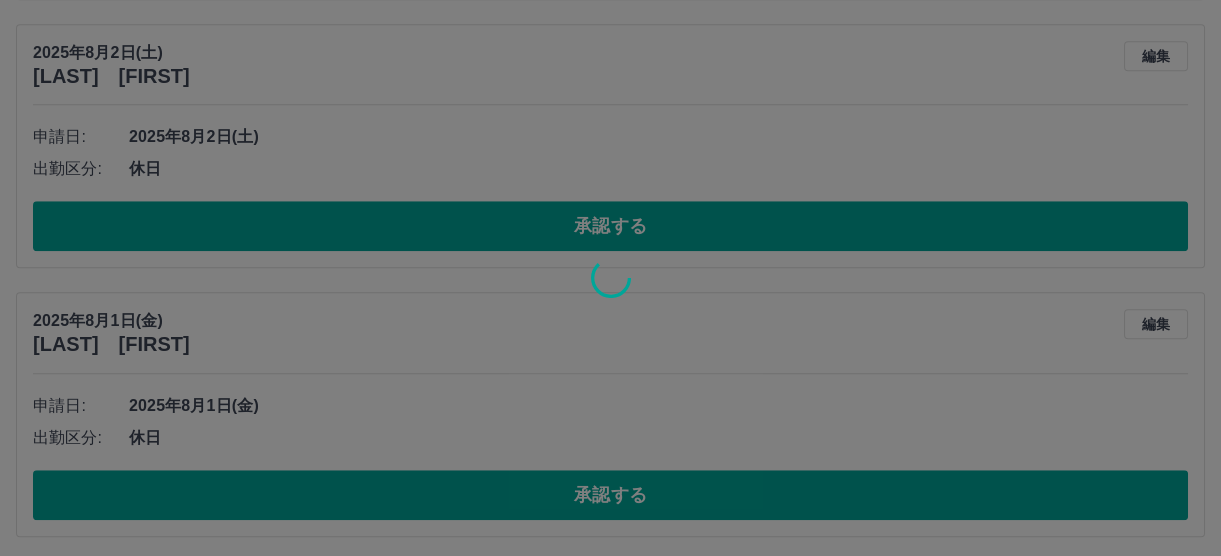 scroll, scrollTop: 2974, scrollLeft: 0, axis: vertical 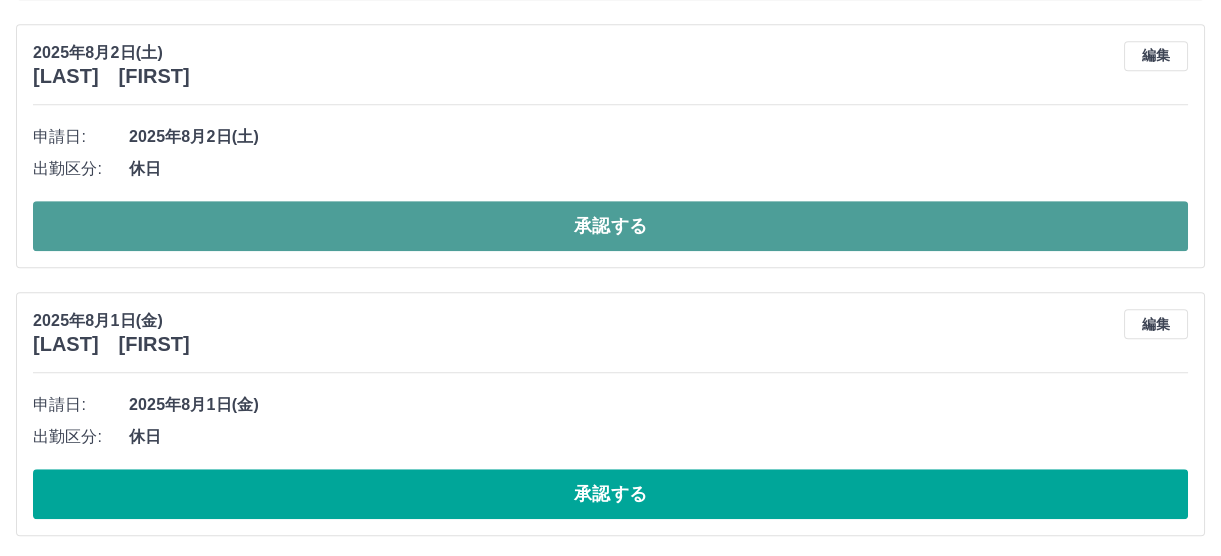 click on "承認する" at bounding box center (610, 226) 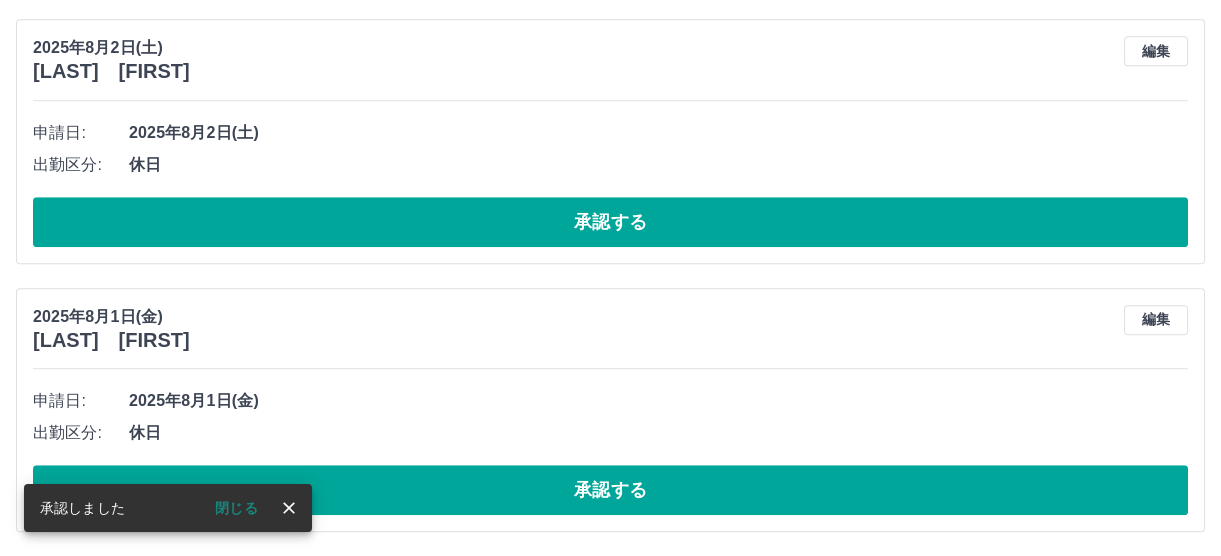 scroll, scrollTop: 2706, scrollLeft: 0, axis: vertical 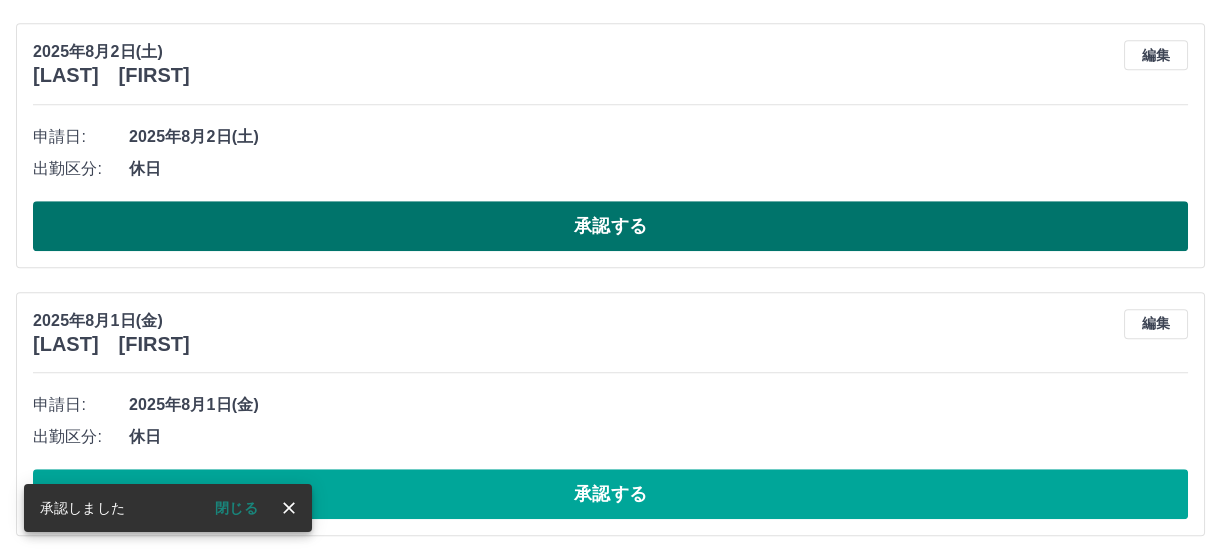click on "承認する" at bounding box center (610, 226) 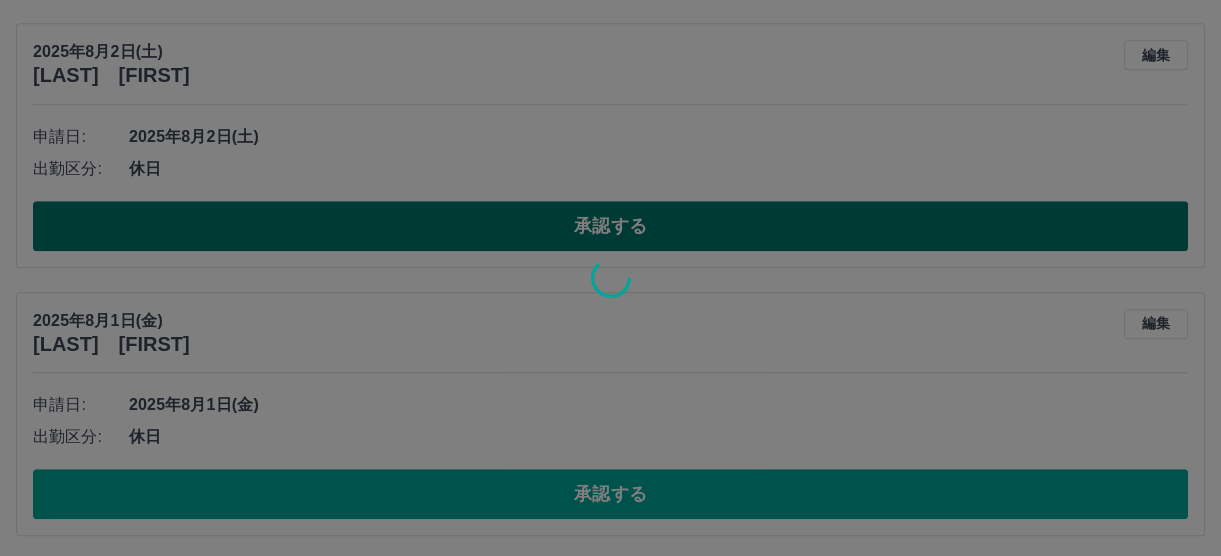 scroll, scrollTop: 2438, scrollLeft: 0, axis: vertical 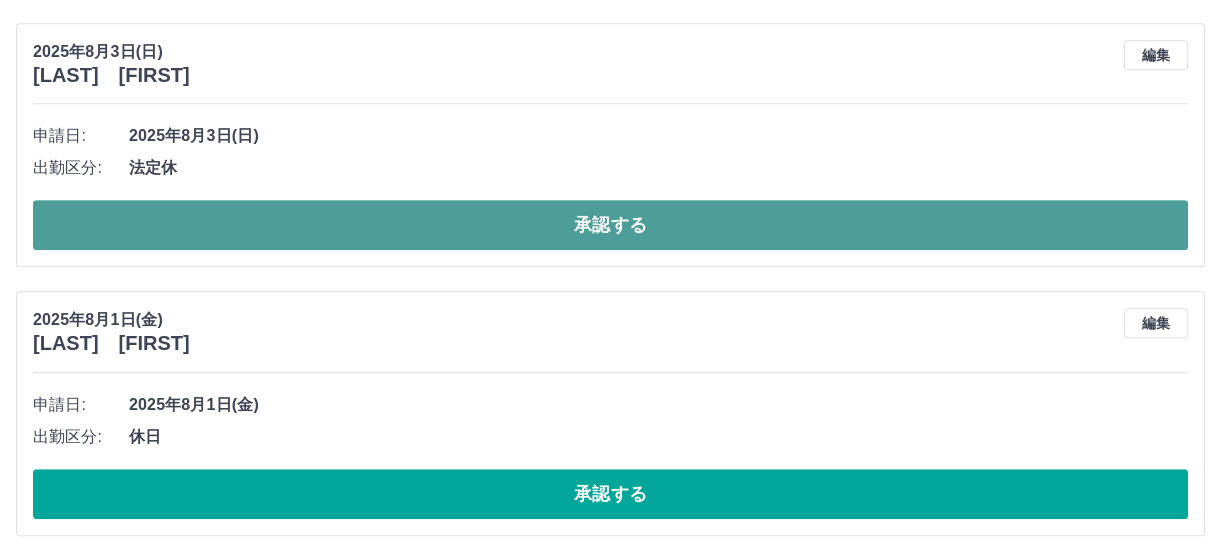 click on "承認する" at bounding box center (610, 225) 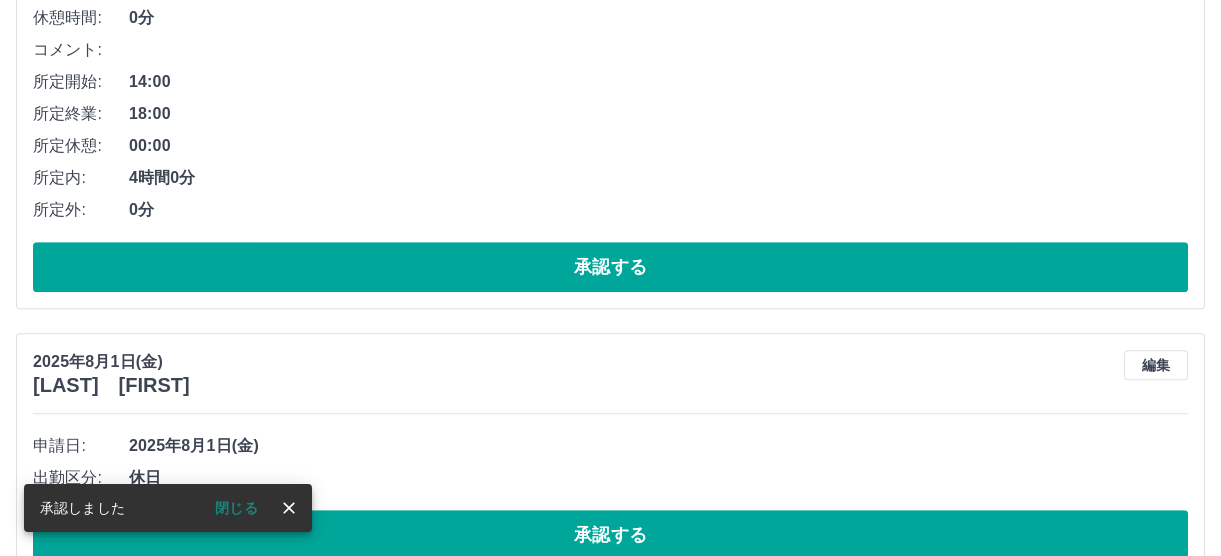 scroll, scrollTop: 2170, scrollLeft: 0, axis: vertical 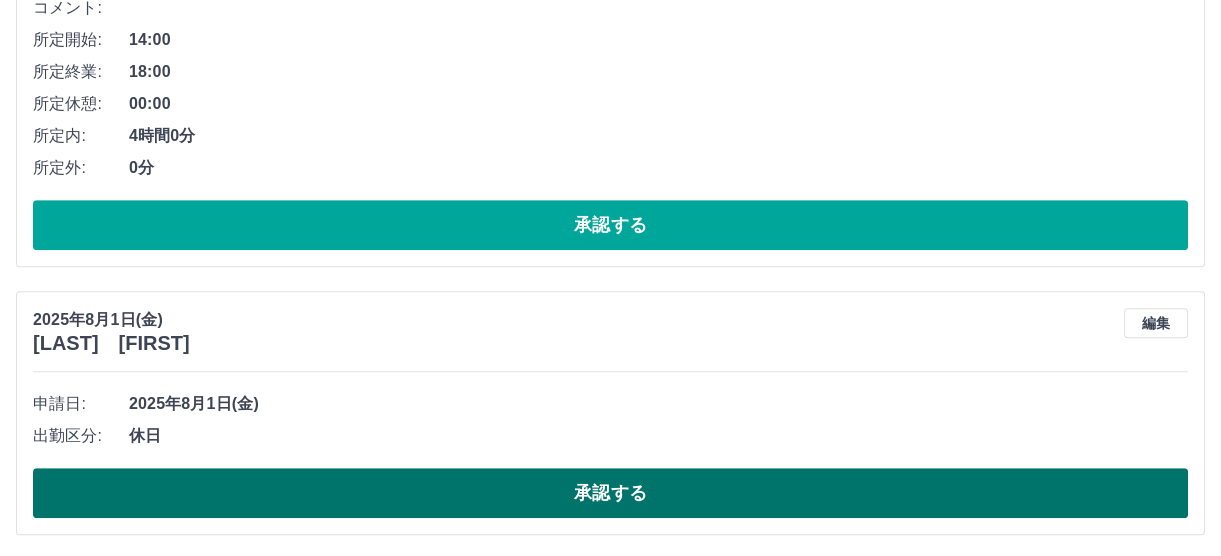 click on "承認する" at bounding box center [610, 493] 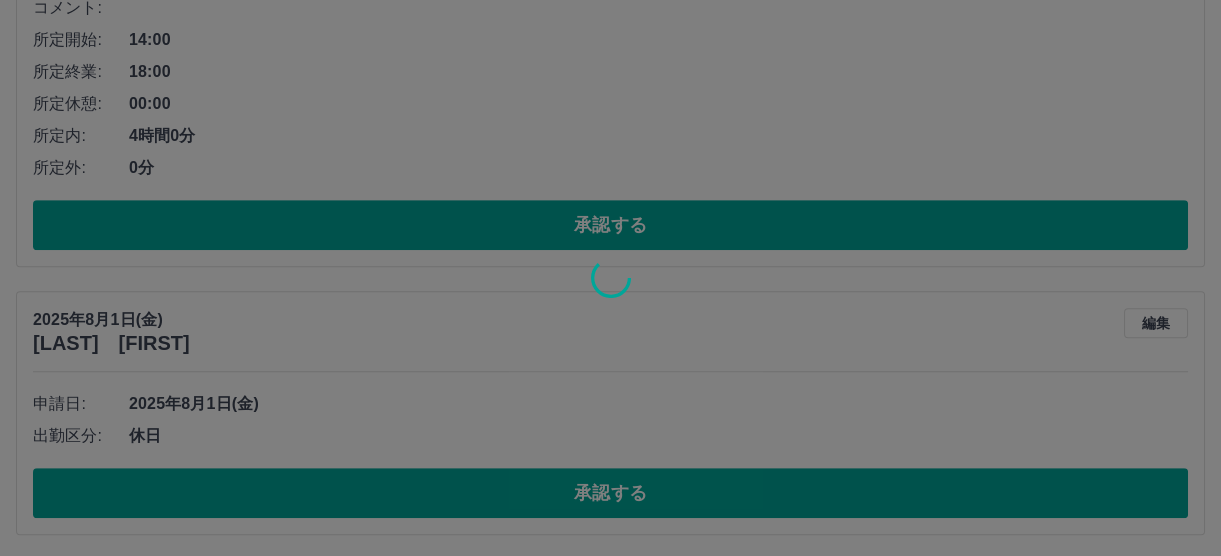 scroll, scrollTop: 1902, scrollLeft: 0, axis: vertical 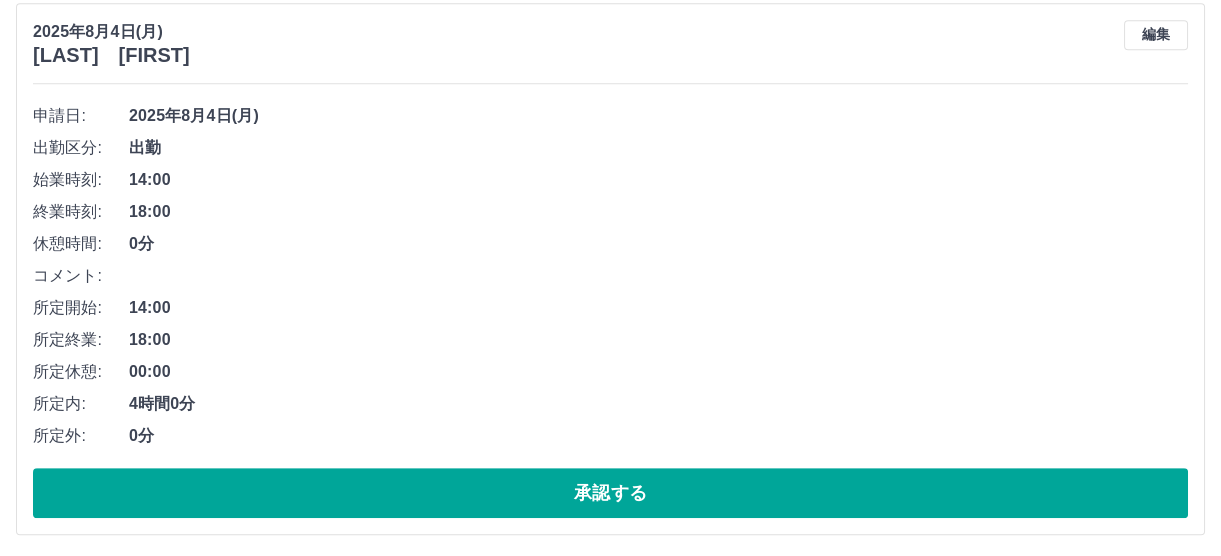click on "承認する" at bounding box center [610, 493] 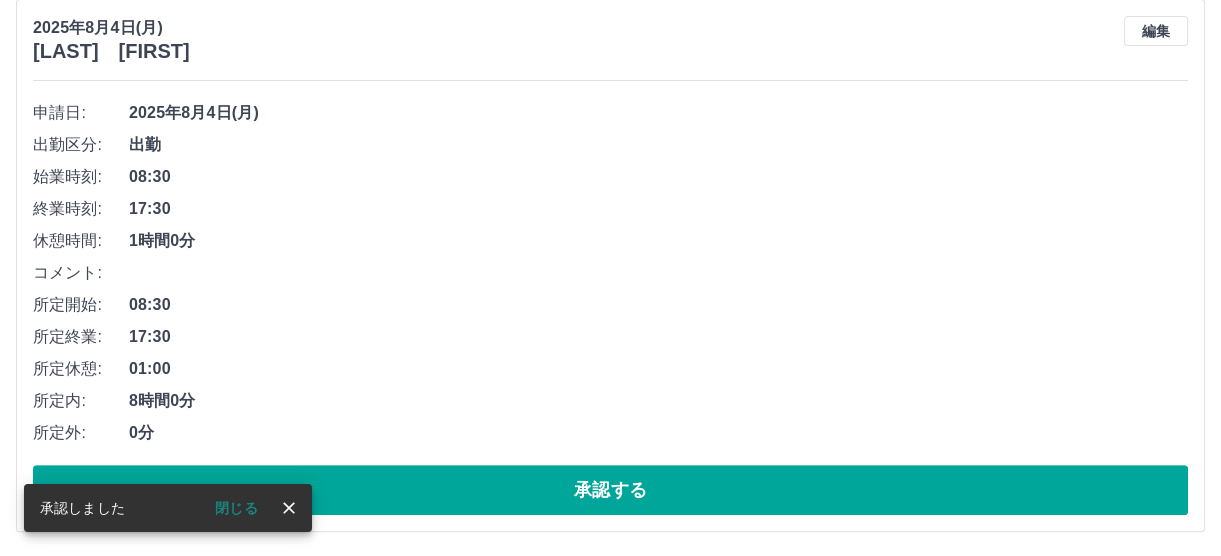 scroll, scrollTop: 1347, scrollLeft: 0, axis: vertical 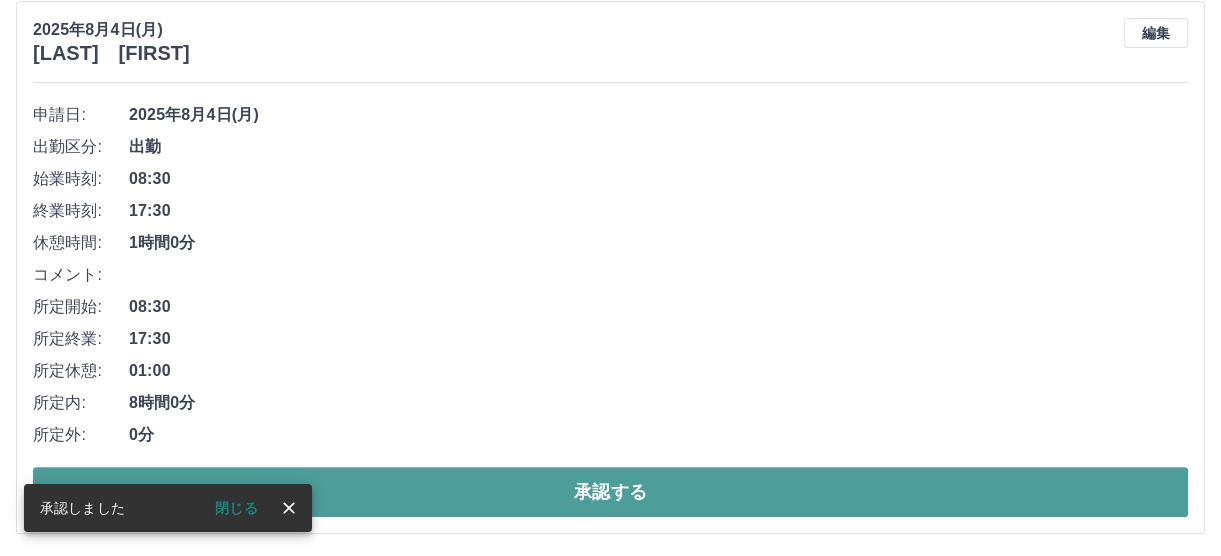 drag, startPoint x: 658, startPoint y: 491, endPoint x: 724, endPoint y: 493, distance: 66.0303 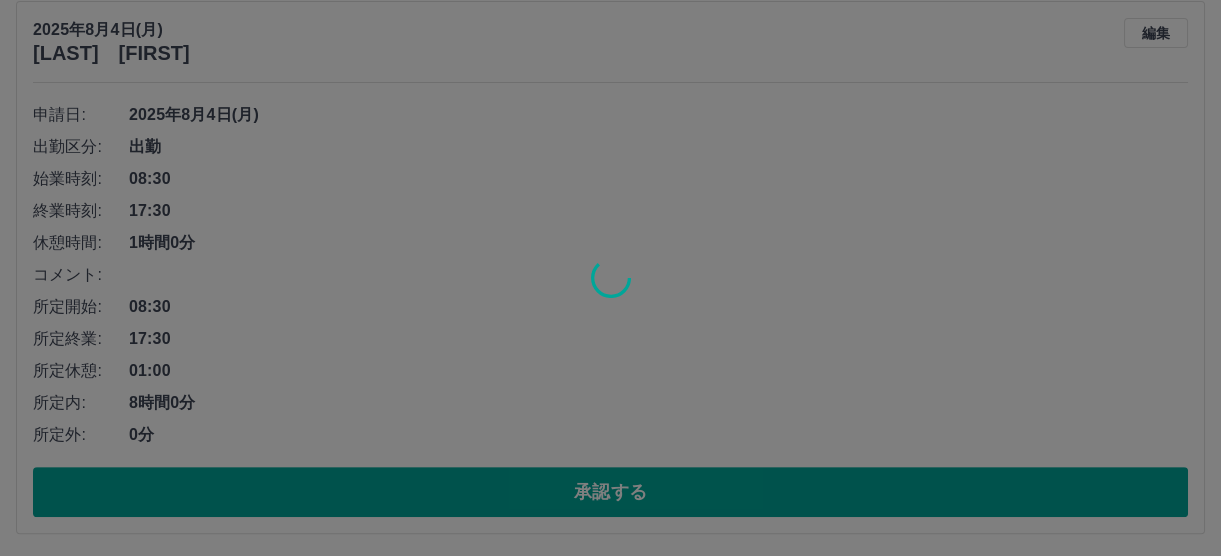 scroll, scrollTop: 791, scrollLeft: 0, axis: vertical 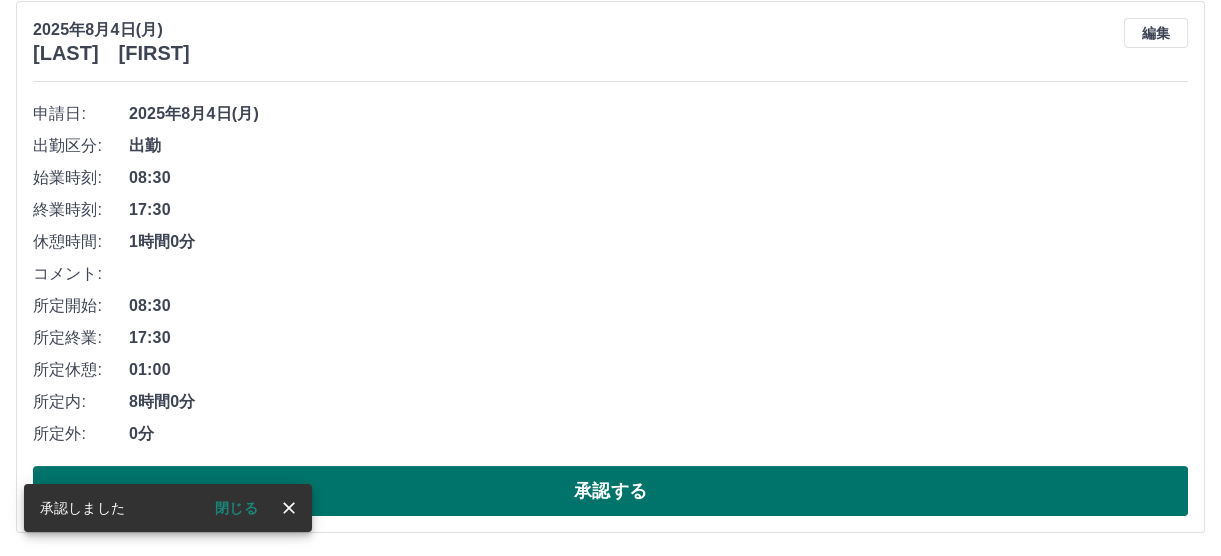 click on "承認する" at bounding box center [610, 491] 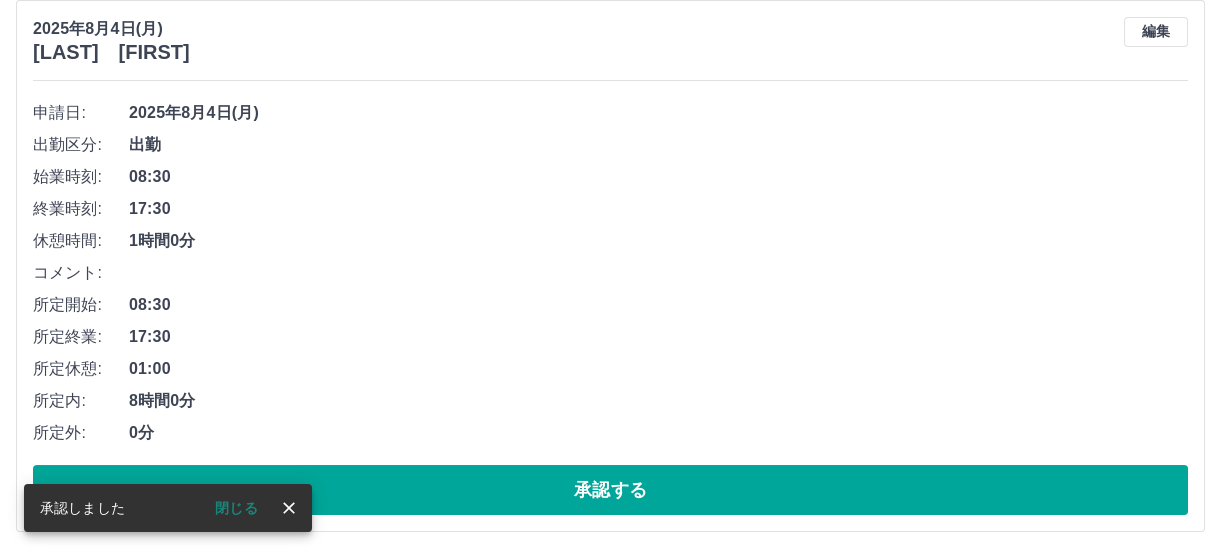 scroll, scrollTop: 235, scrollLeft: 0, axis: vertical 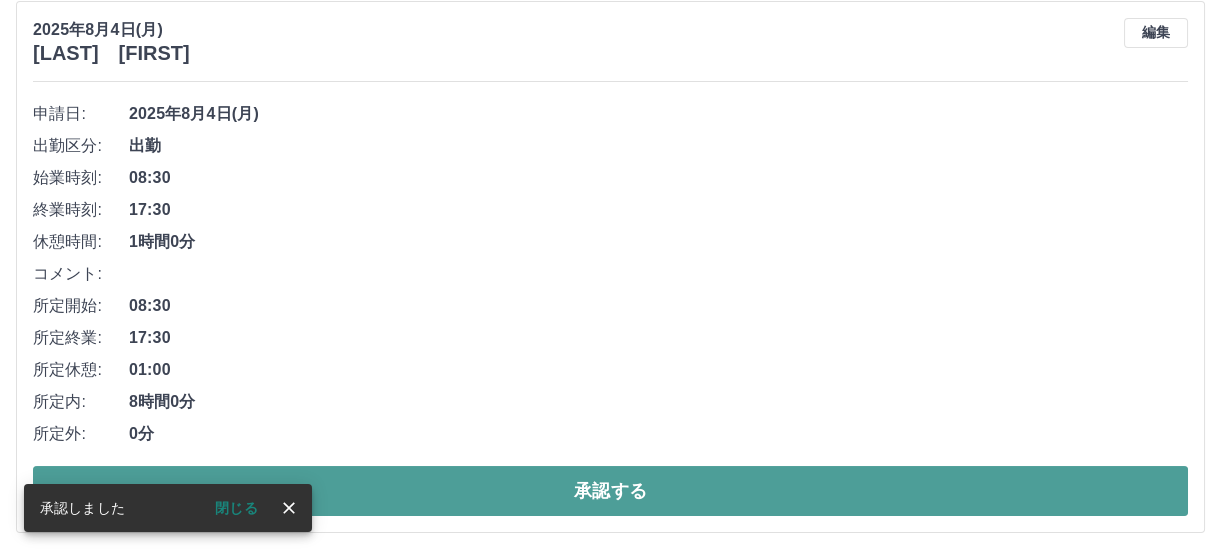 click on "承認する" at bounding box center [610, 491] 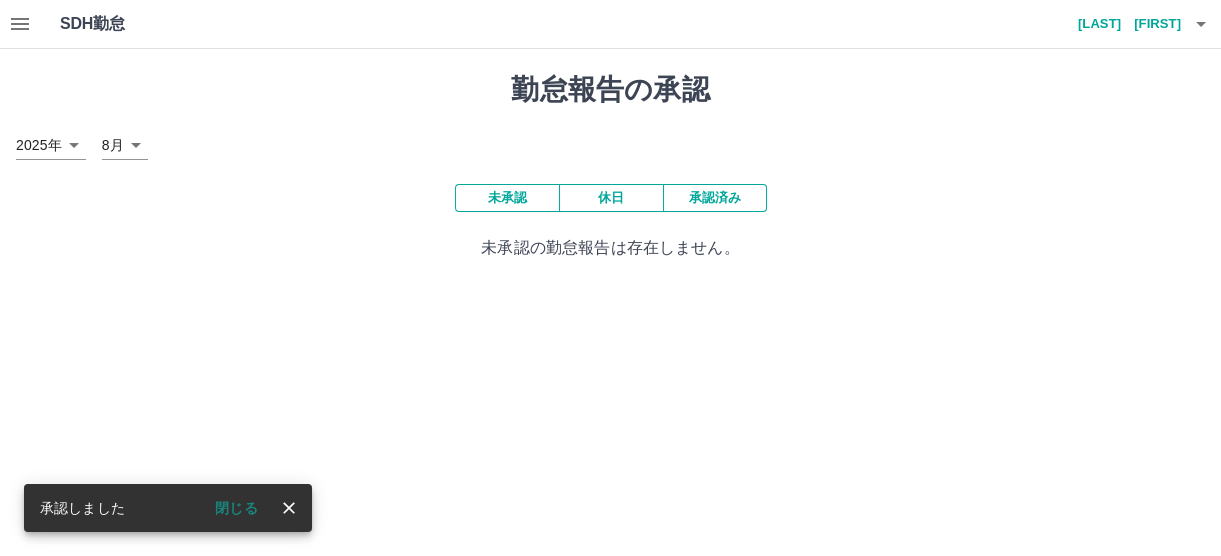scroll, scrollTop: 0, scrollLeft: 0, axis: both 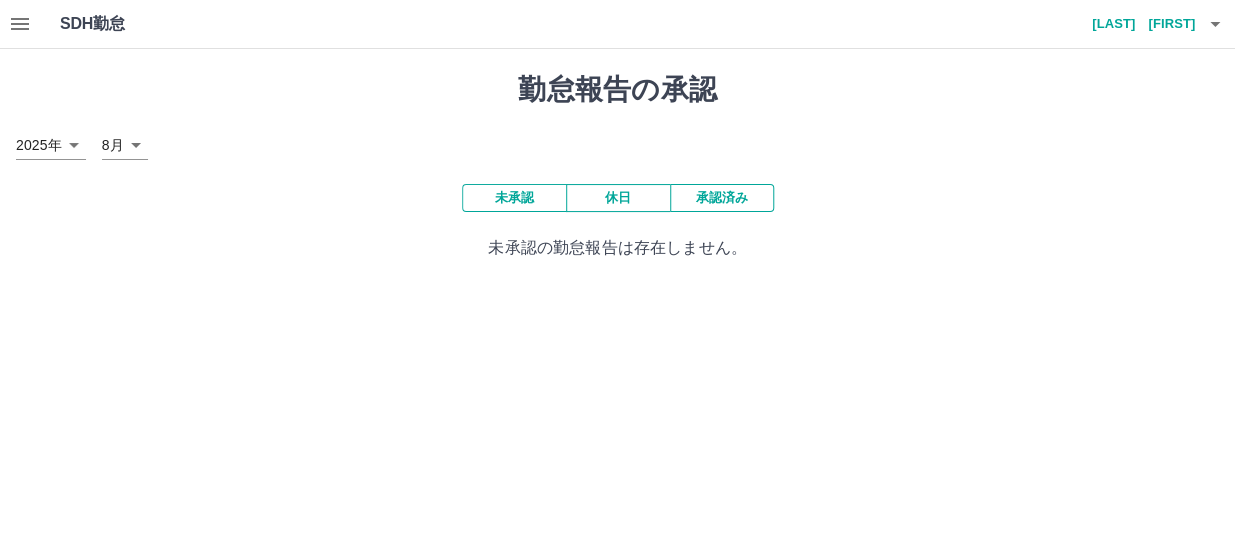 click 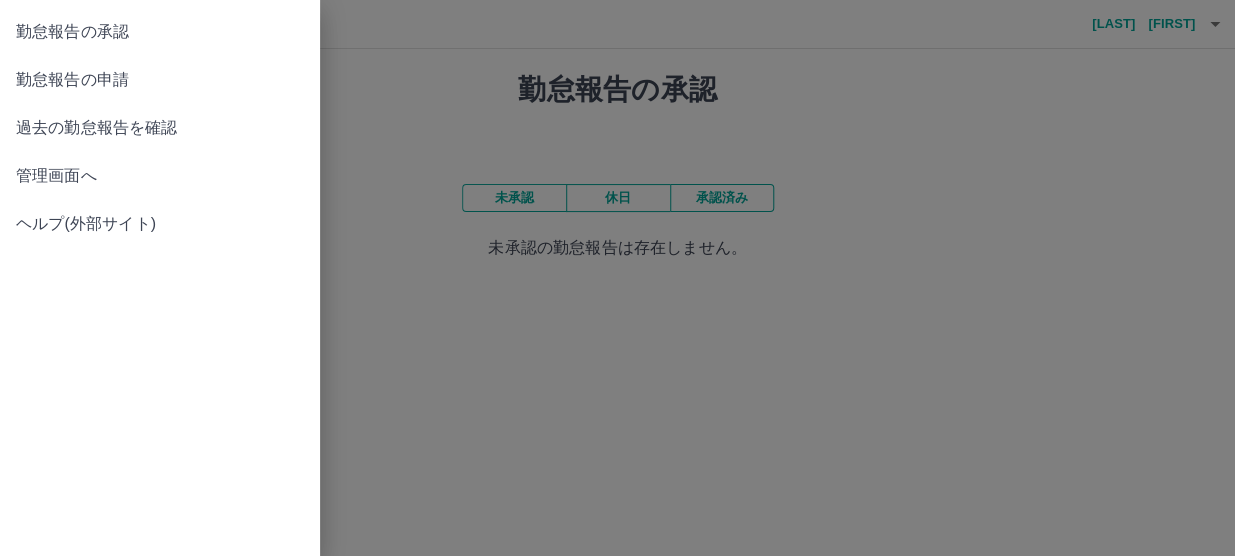 click on "管理画面へ" at bounding box center (160, 176) 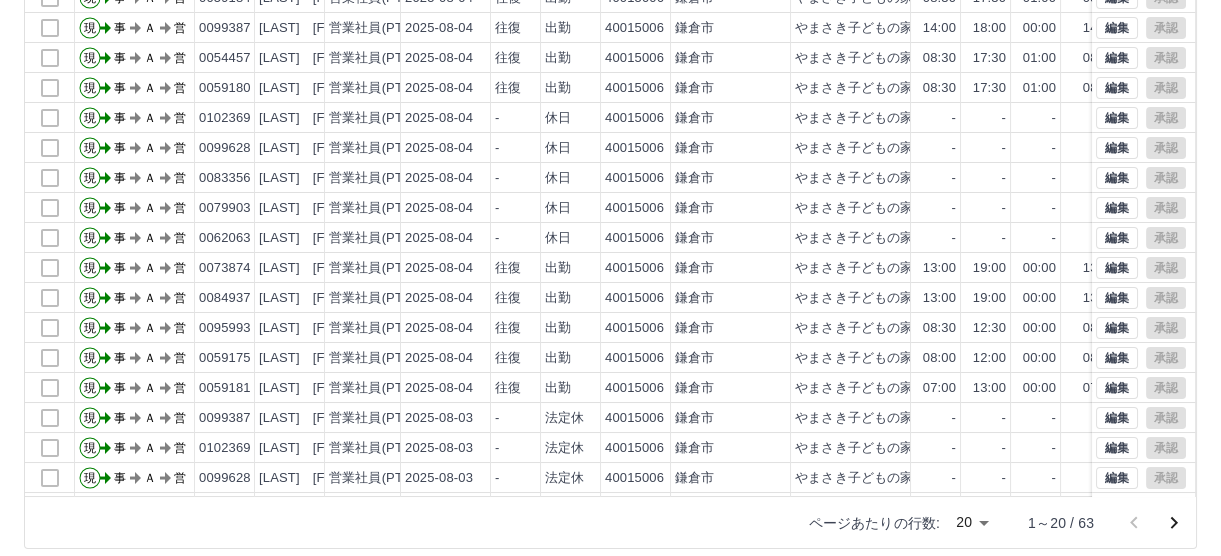 scroll, scrollTop: 289, scrollLeft: 0, axis: vertical 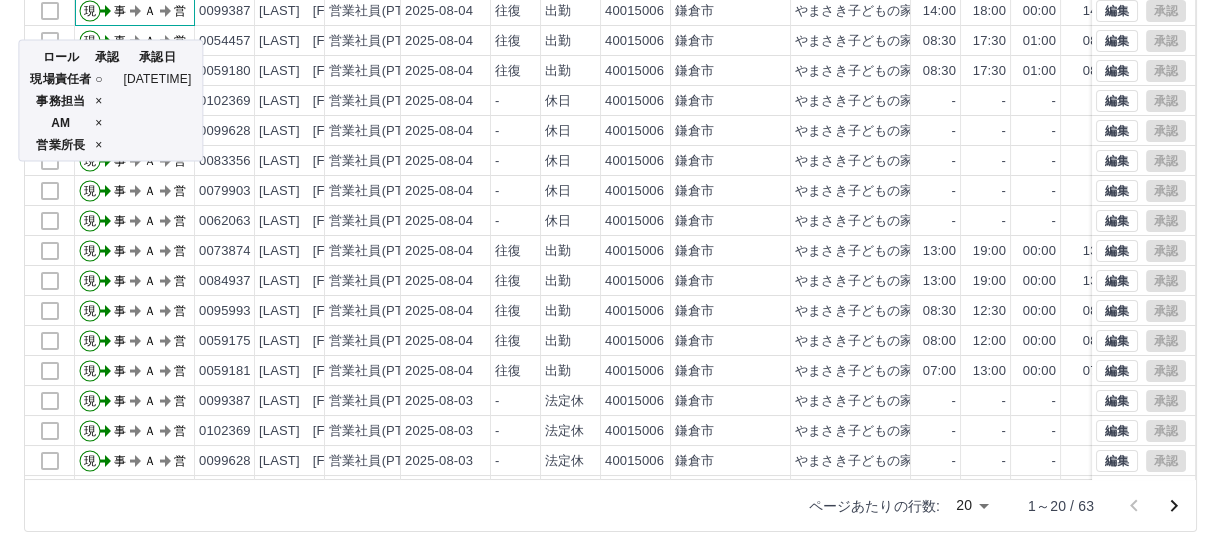 click on "現" 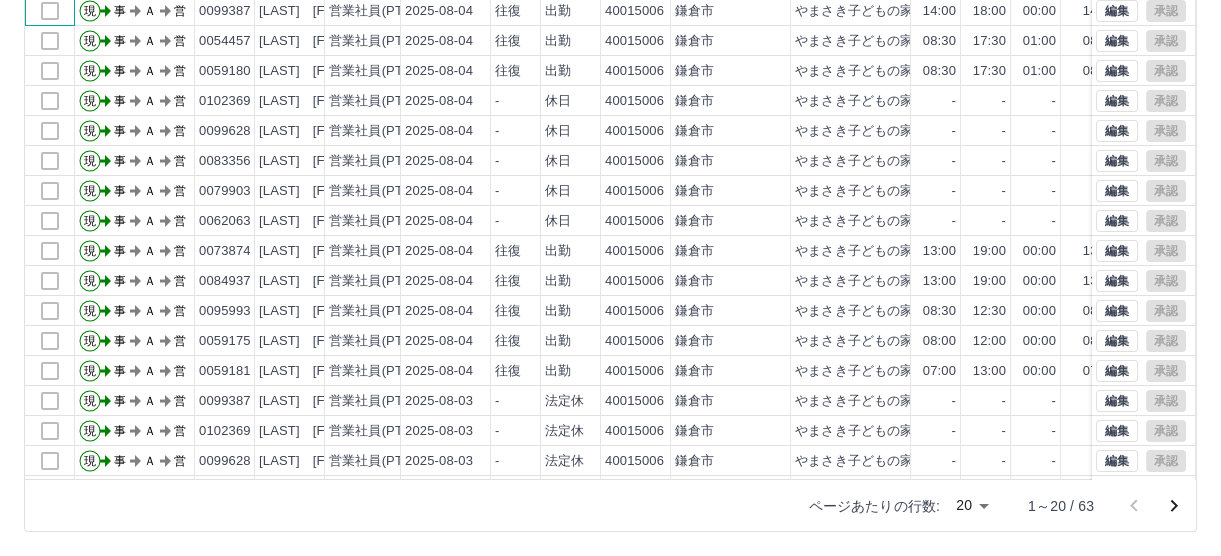 click at bounding box center (50, 11) 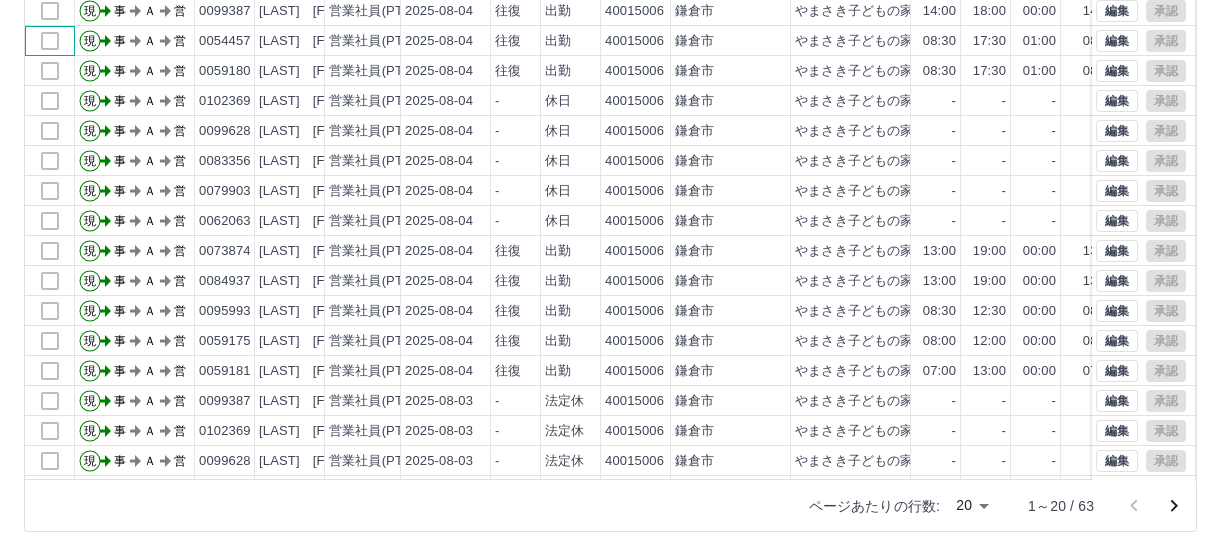 click at bounding box center [50, 41] 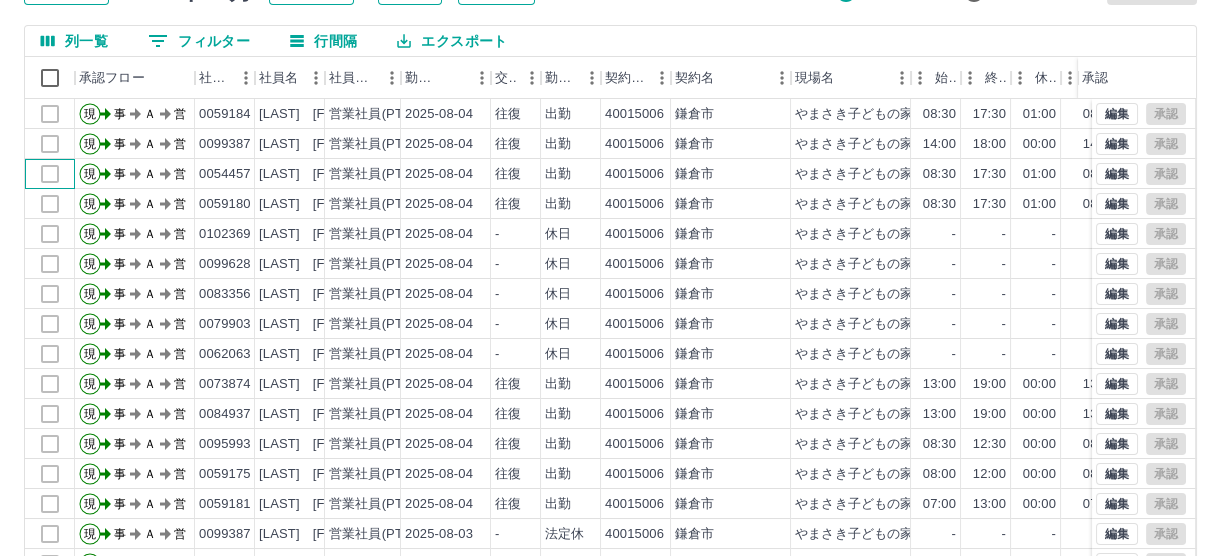 scroll, scrollTop: 0, scrollLeft: 0, axis: both 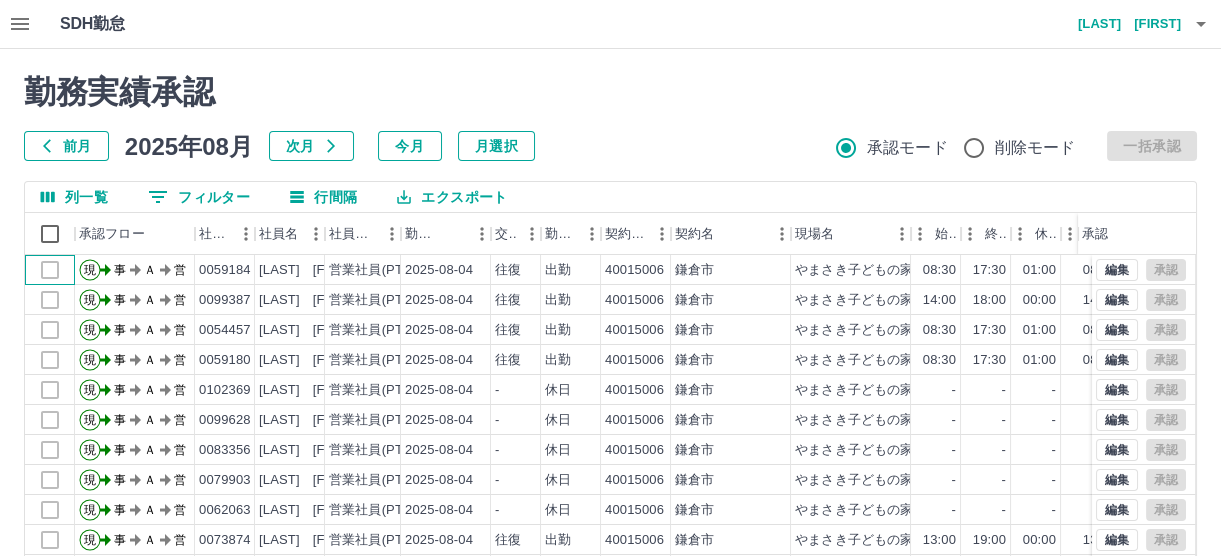 click at bounding box center [50, 270] 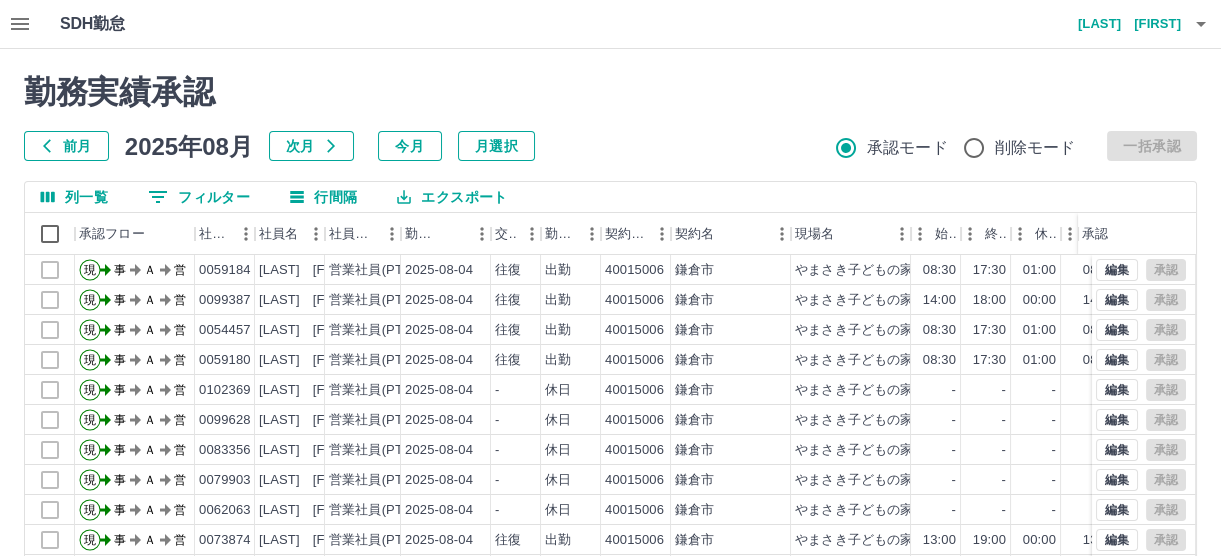 click on "SDH勤怠 [LAST]　[FIRST]" at bounding box center [610, 24] 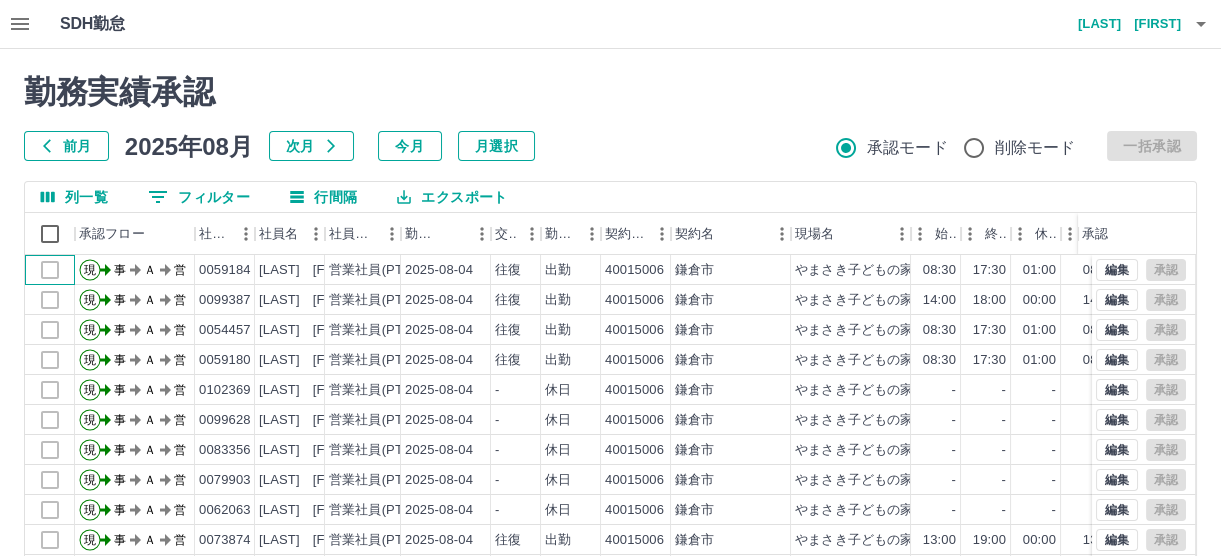 click at bounding box center [50, 270] 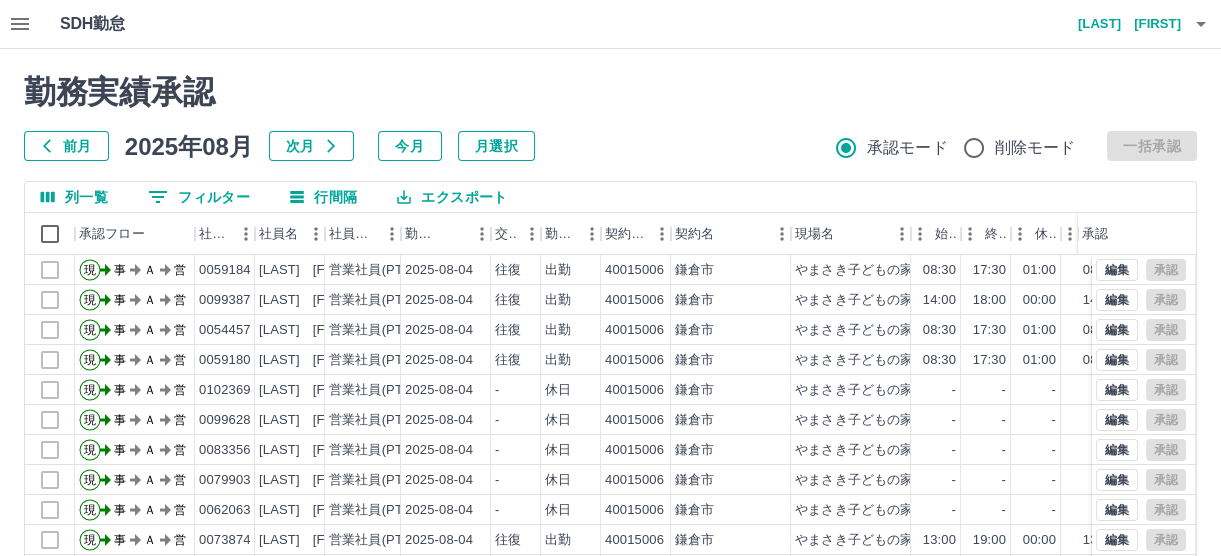 click on "勤務実績承認" at bounding box center (610, 92) 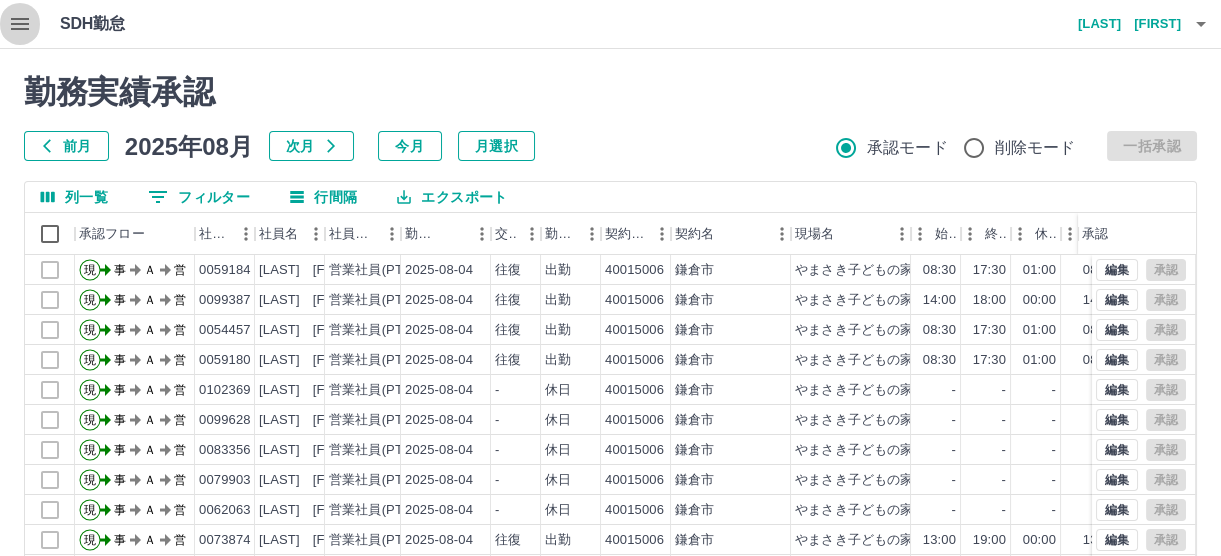 click 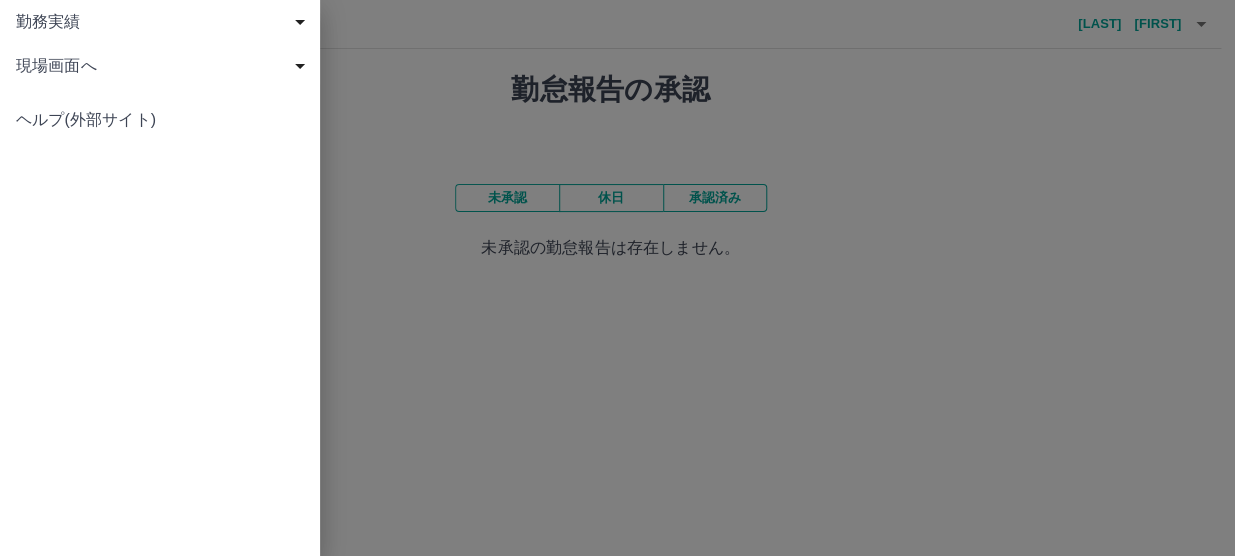 click at bounding box center [617, 278] 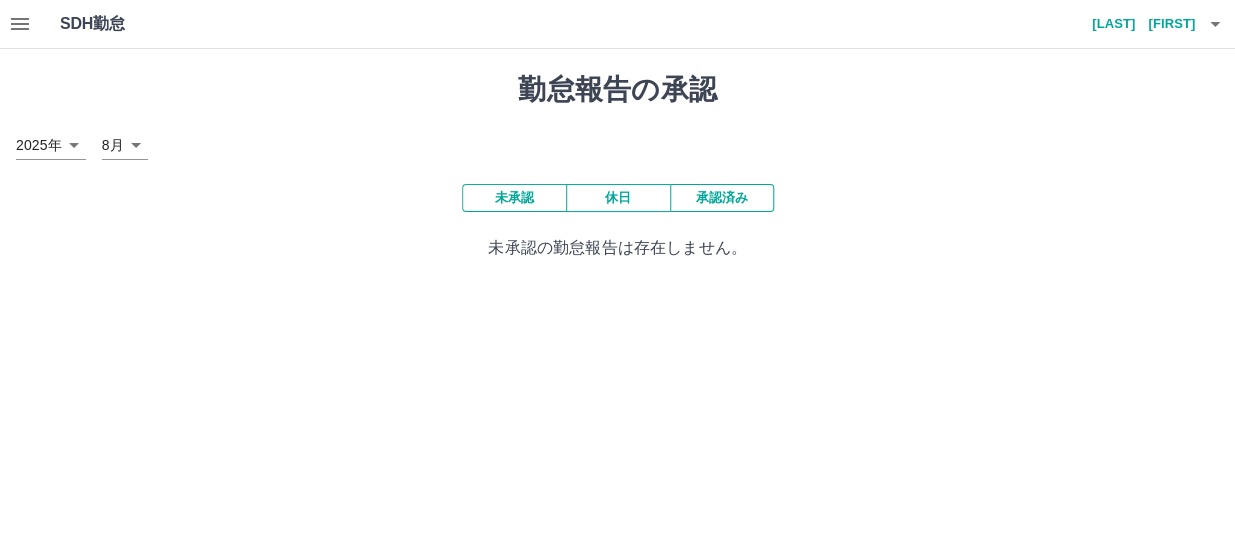 click on "承認済み" at bounding box center (722, 198) 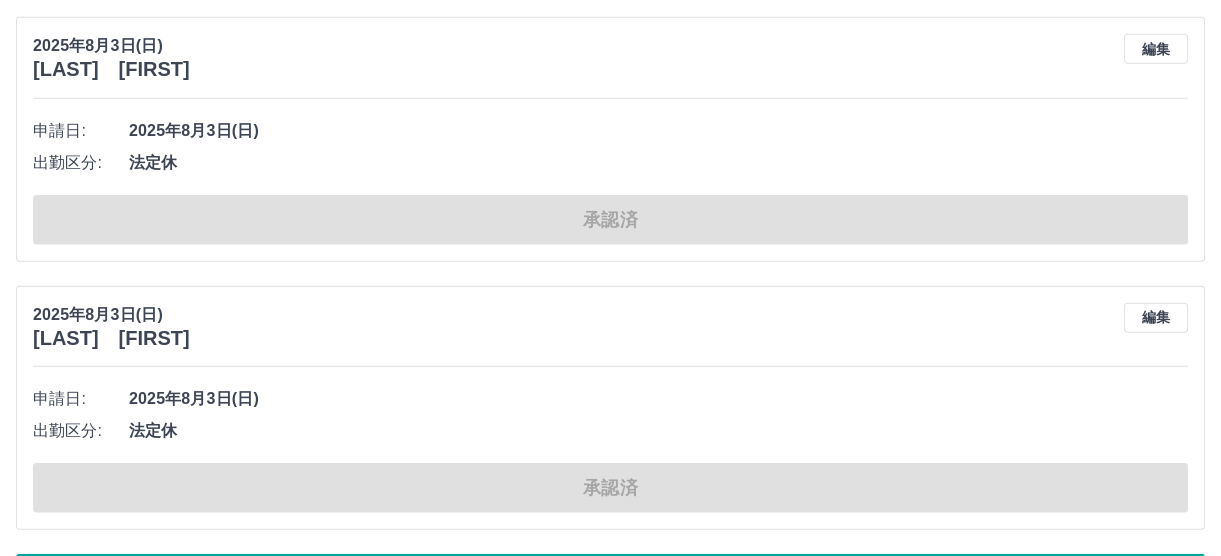 scroll, scrollTop: 9043, scrollLeft: 0, axis: vertical 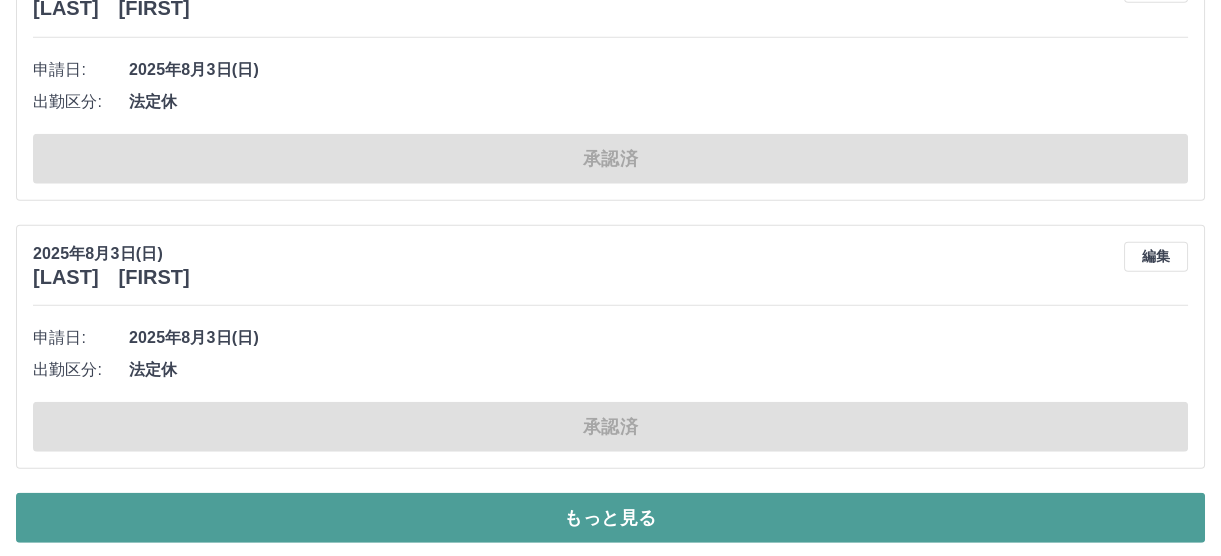 click on "もっと見る" at bounding box center (610, 518) 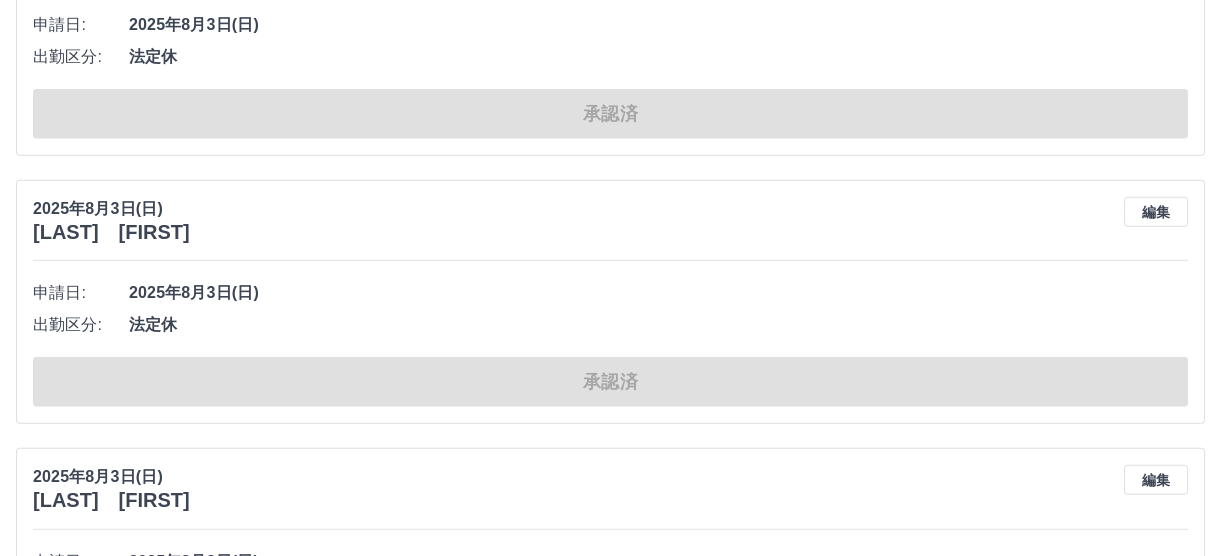 scroll, scrollTop: 9316, scrollLeft: 0, axis: vertical 